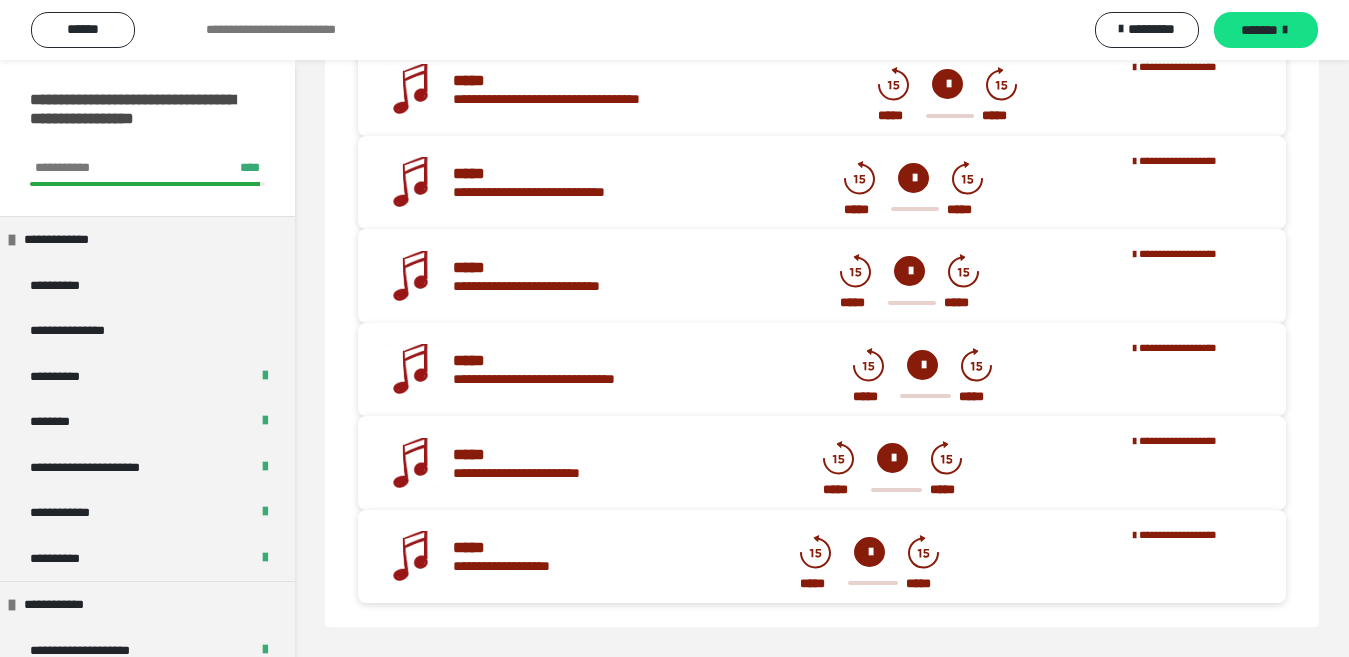 scroll, scrollTop: 786, scrollLeft: 0, axis: vertical 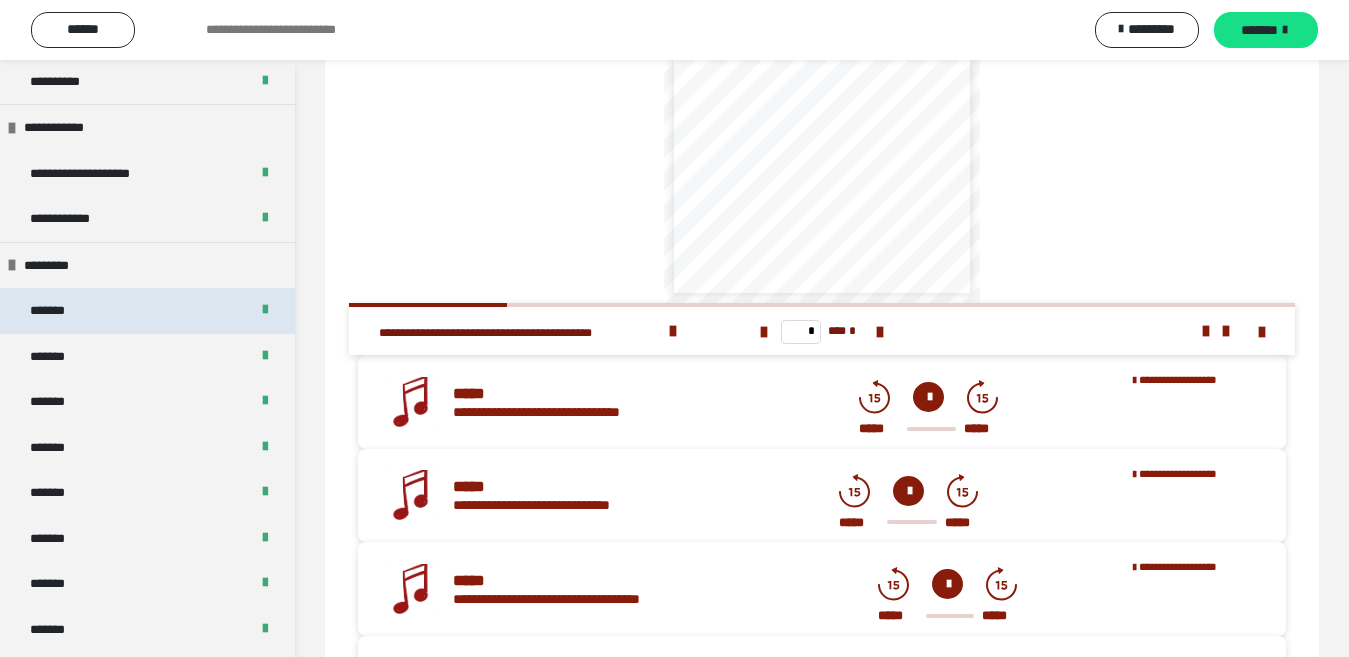 click on "*******" at bounding box center [147, 311] 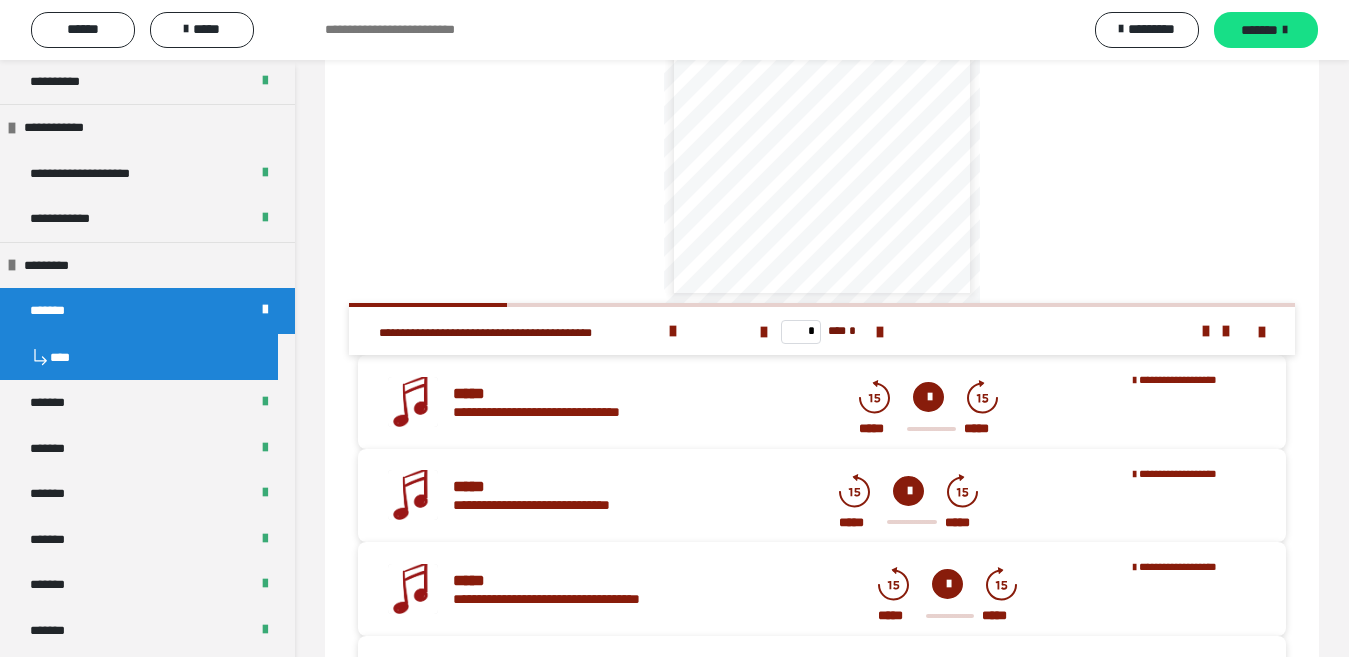 scroll, scrollTop: 832, scrollLeft: 0, axis: vertical 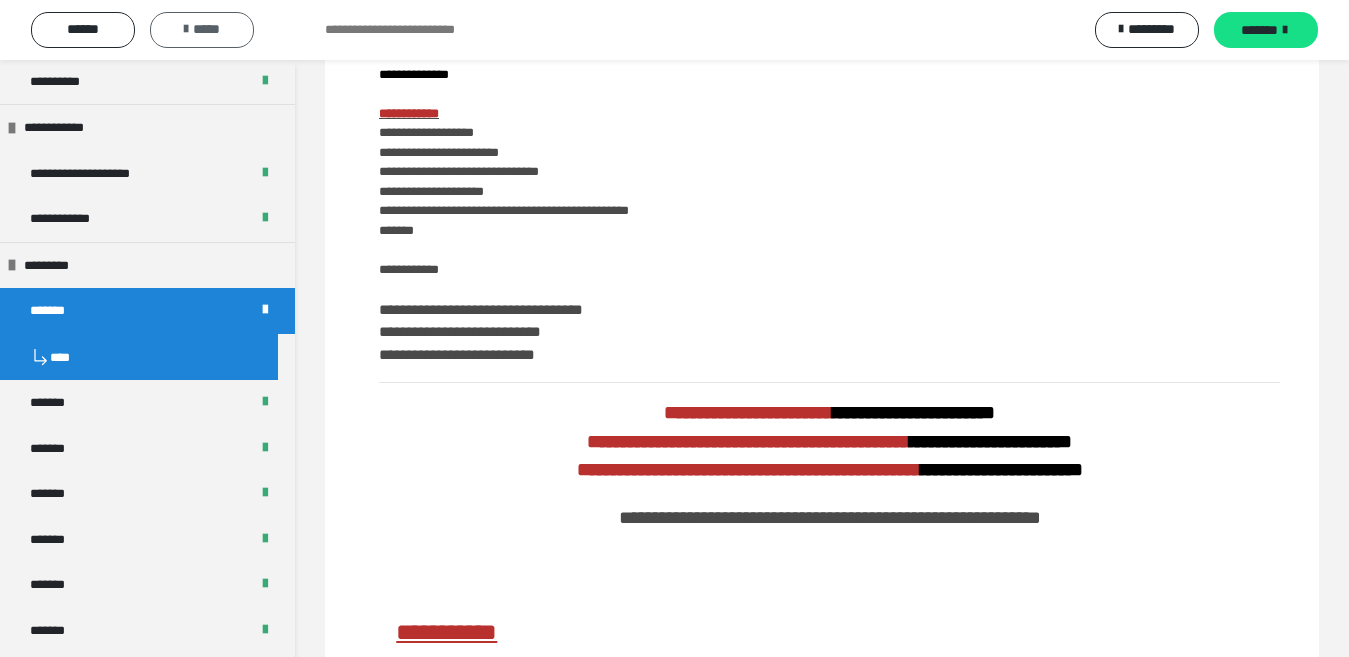 click on "*****" at bounding box center (202, 30) 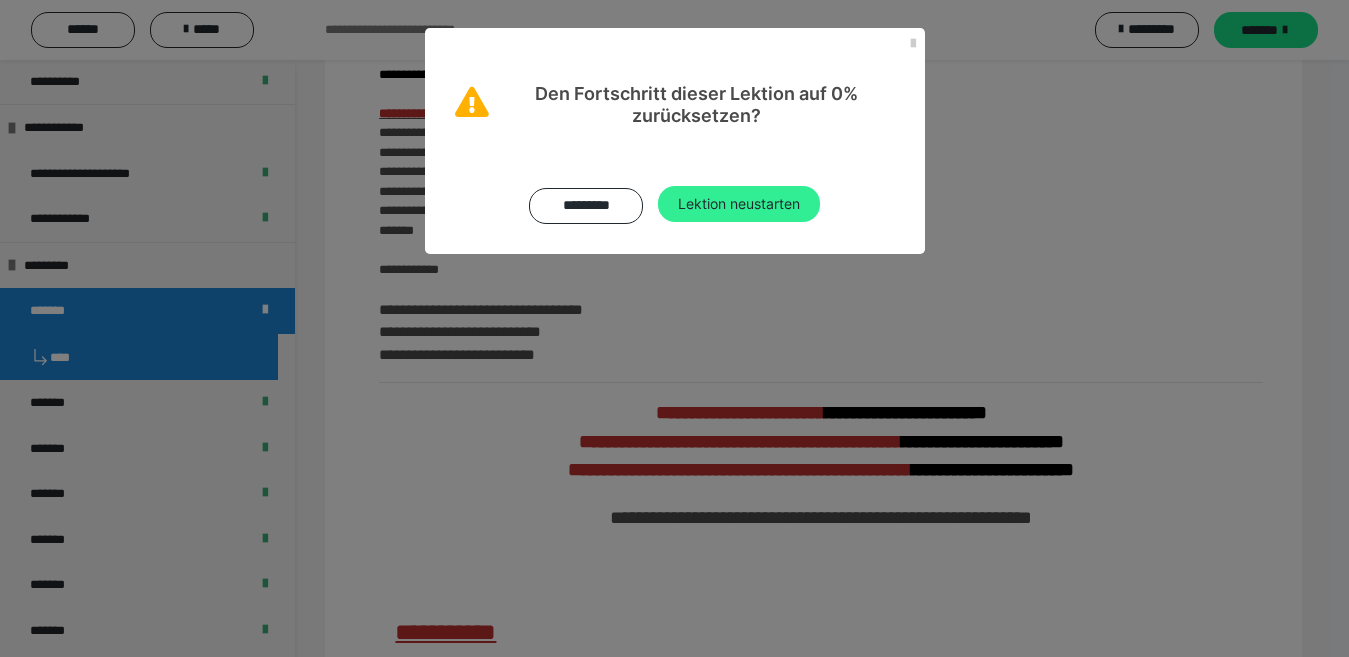 click on "Lektion neustarten" at bounding box center (739, 204) 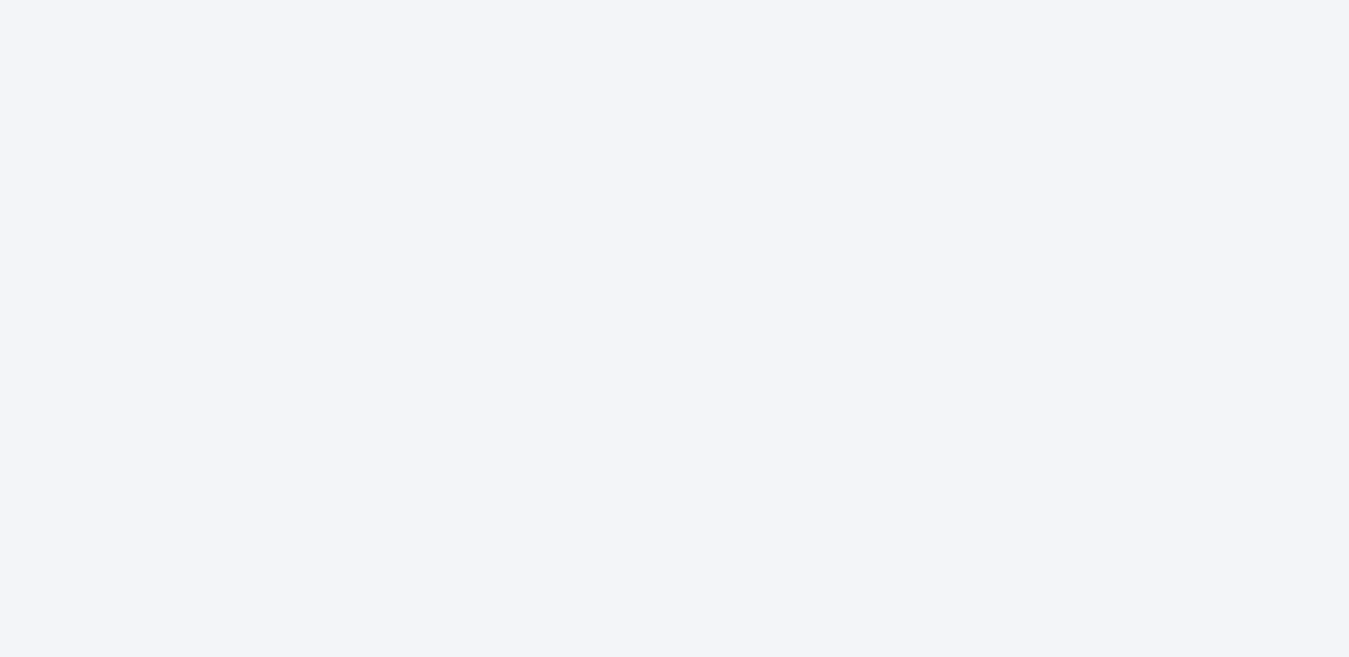 scroll, scrollTop: 0, scrollLeft: 0, axis: both 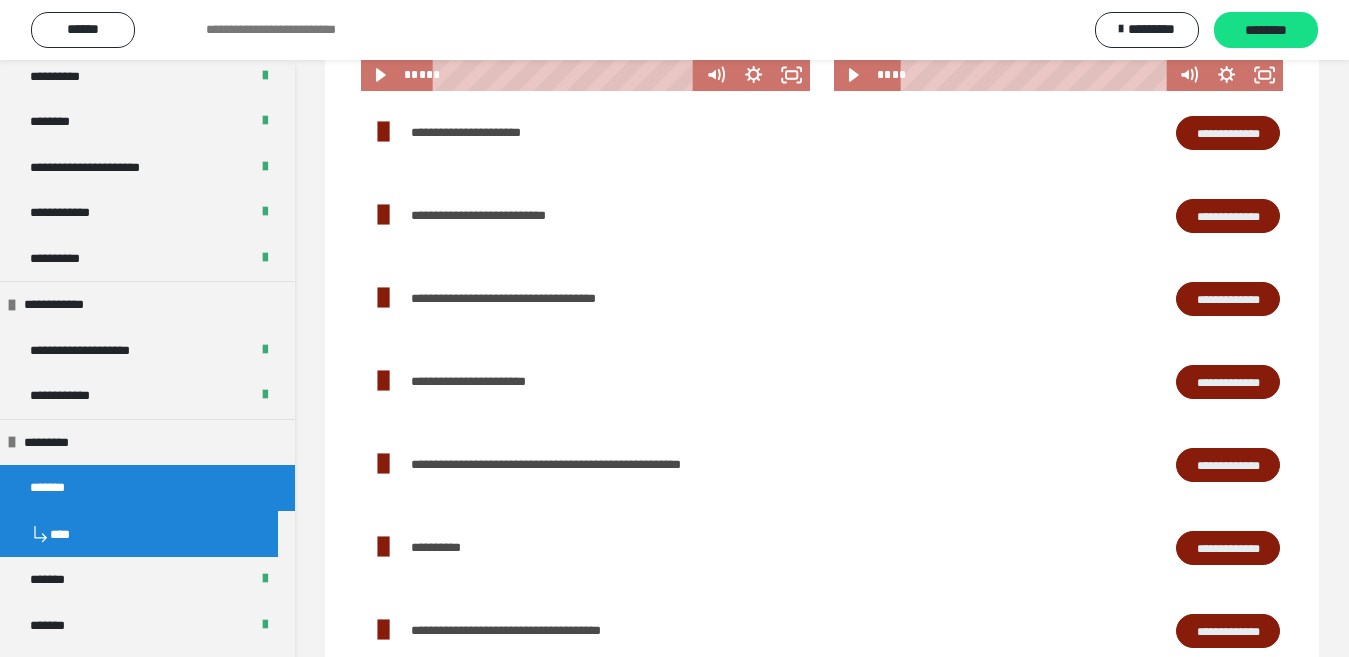 click on "**********" at bounding box center (1228, 133) 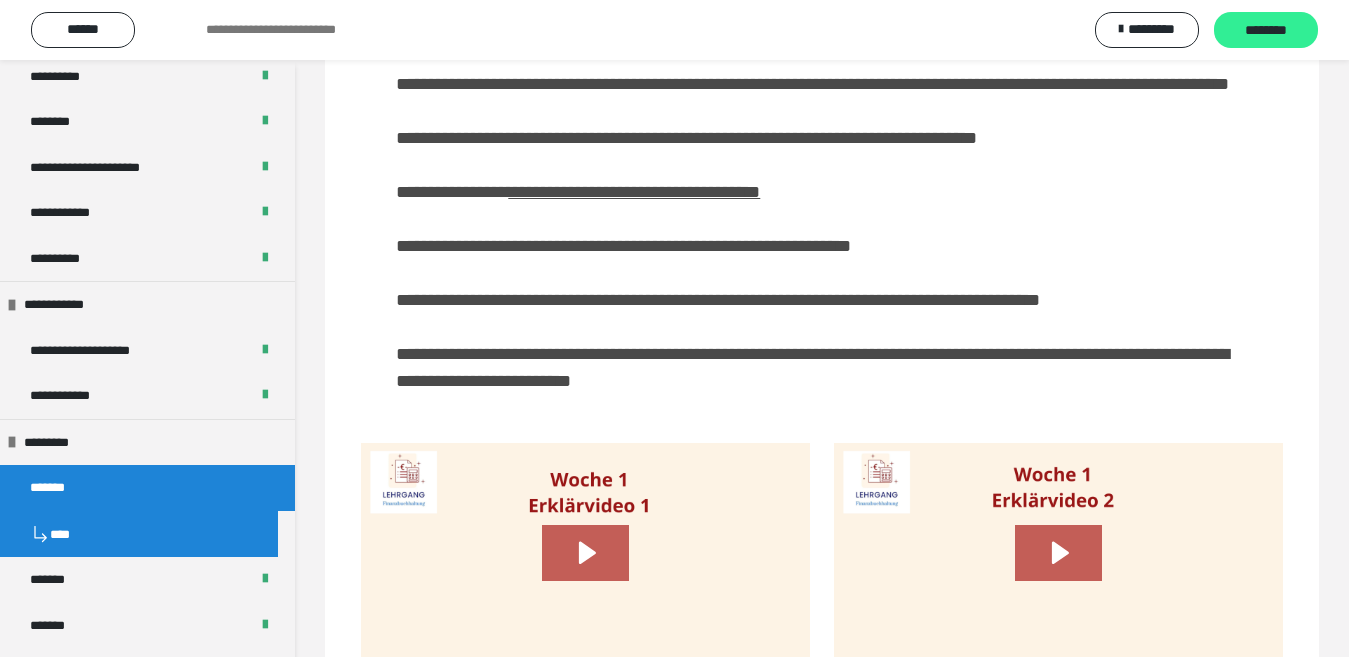 scroll, scrollTop: 600, scrollLeft: 0, axis: vertical 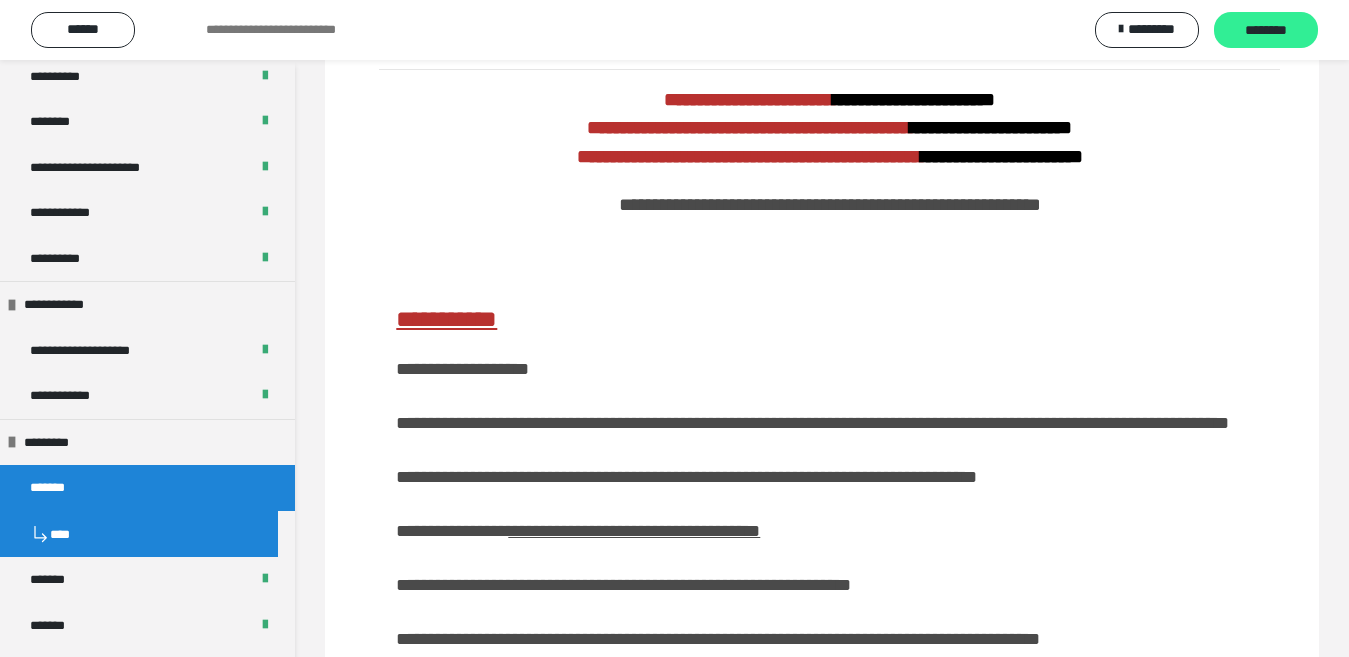 click on "********" at bounding box center [1266, 31] 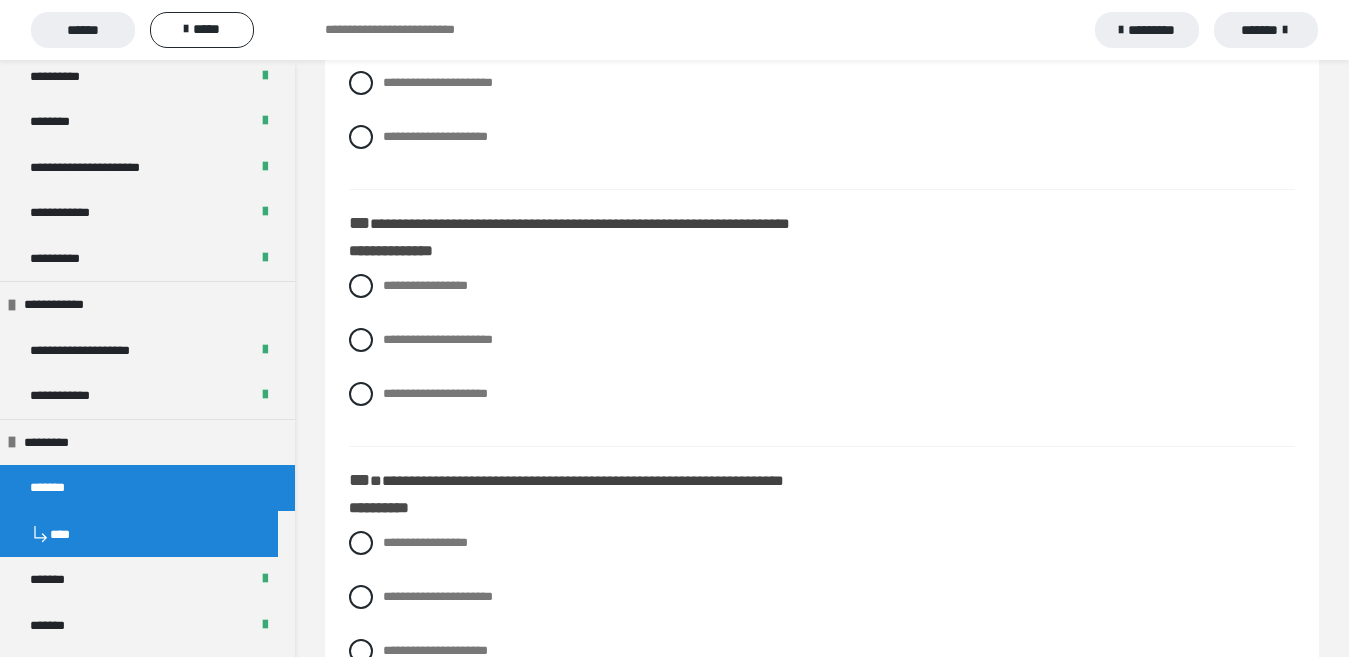 scroll, scrollTop: 0, scrollLeft: 0, axis: both 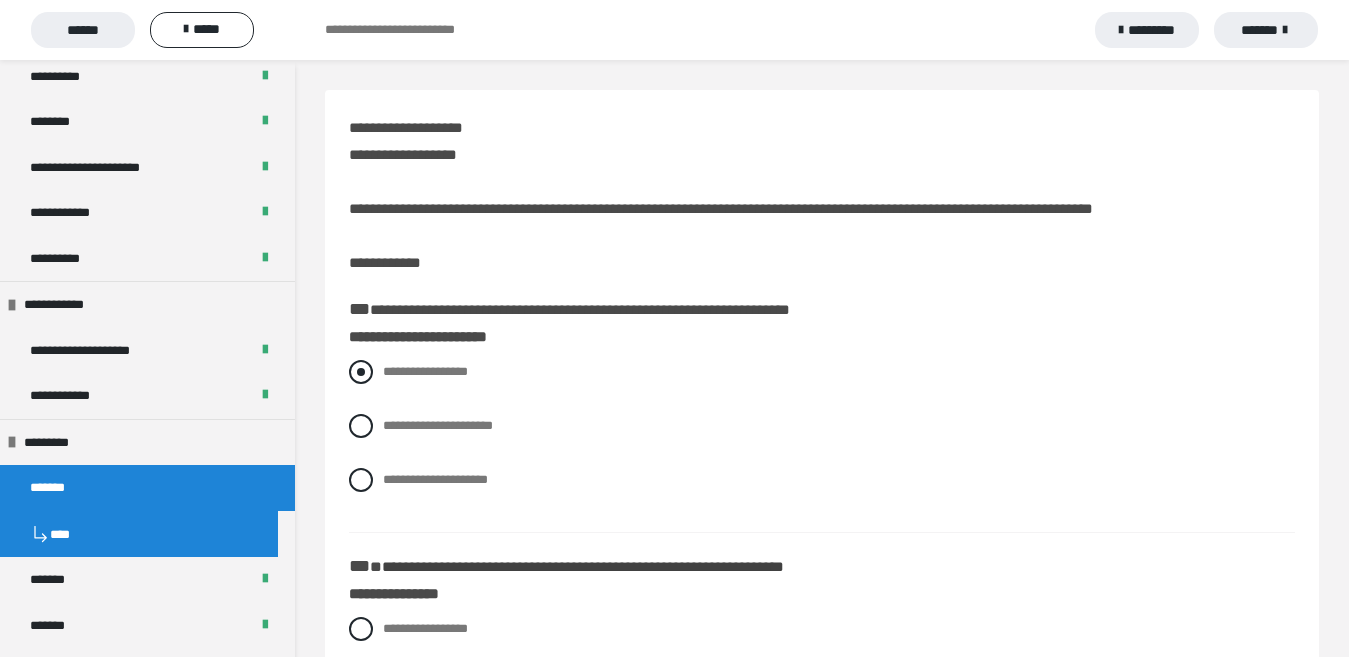 click at bounding box center [361, 372] 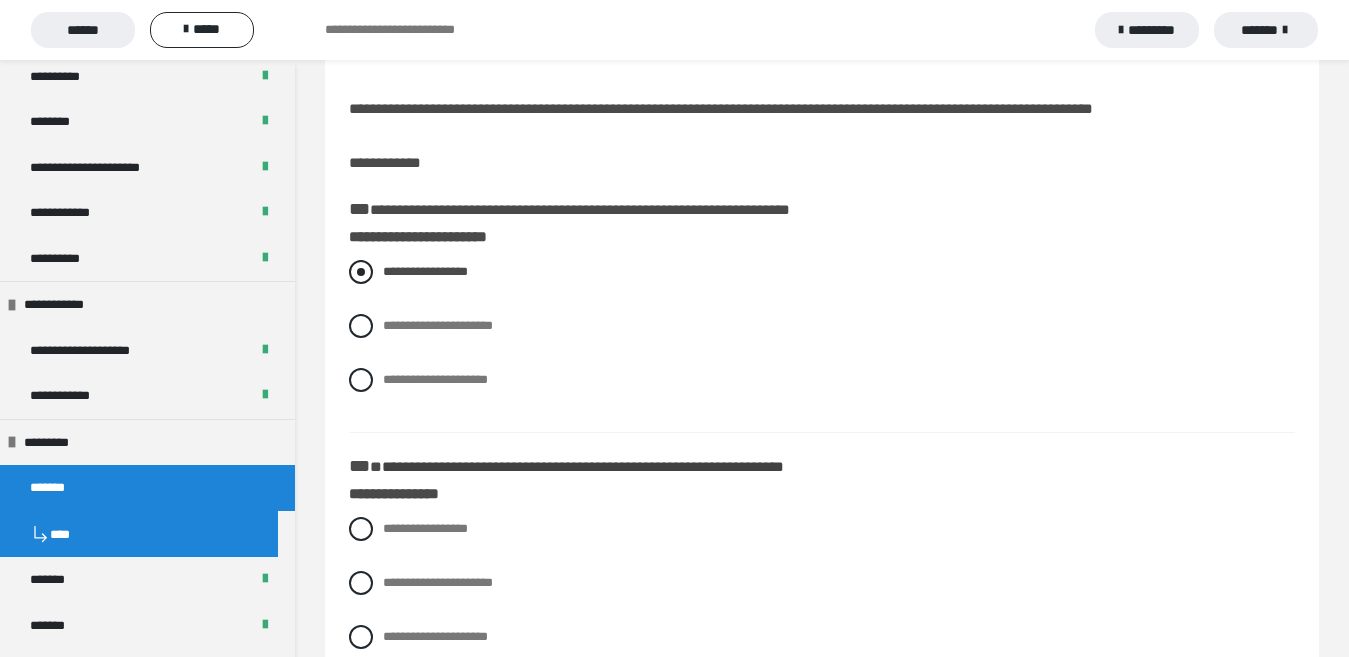 scroll, scrollTop: 200, scrollLeft: 0, axis: vertical 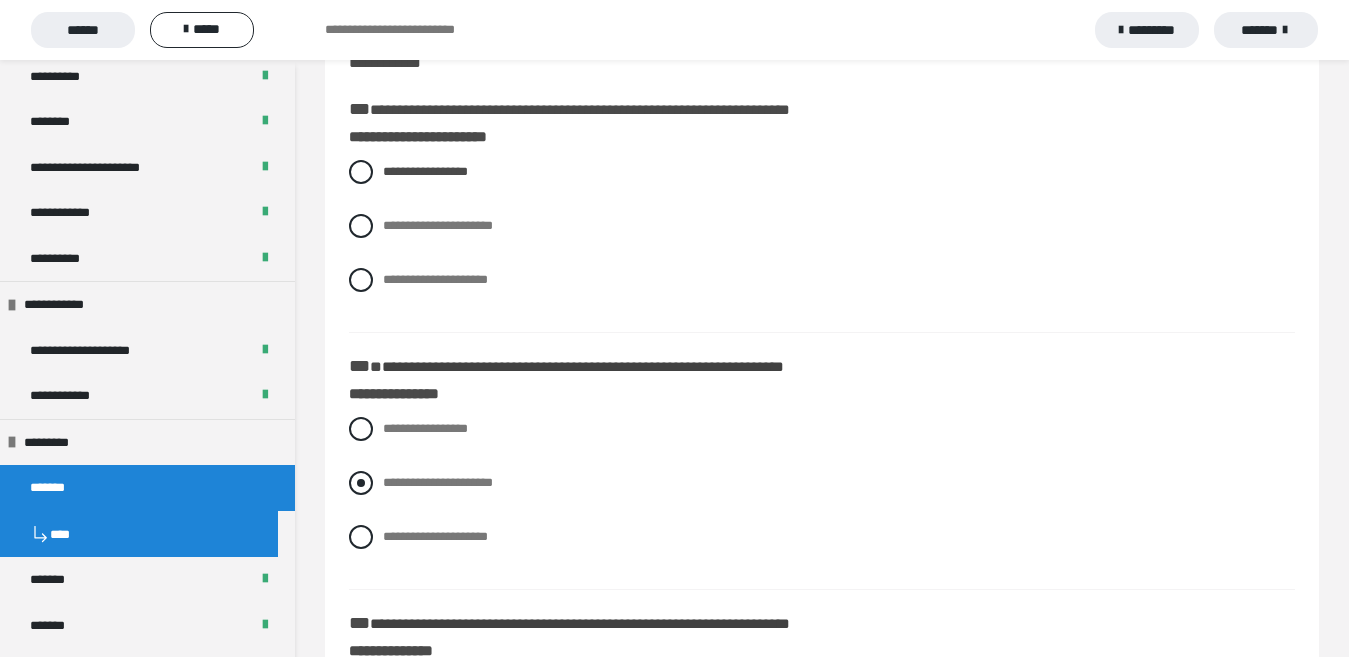 click at bounding box center (361, 483) 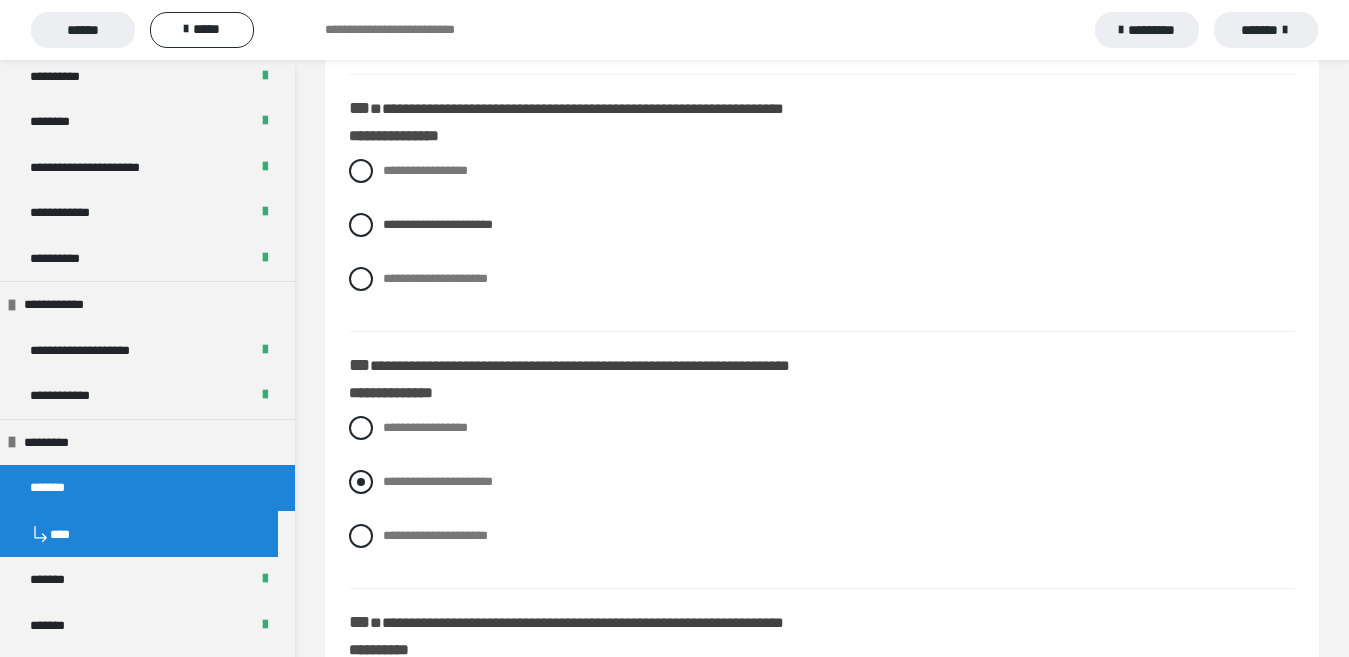 scroll, scrollTop: 500, scrollLeft: 0, axis: vertical 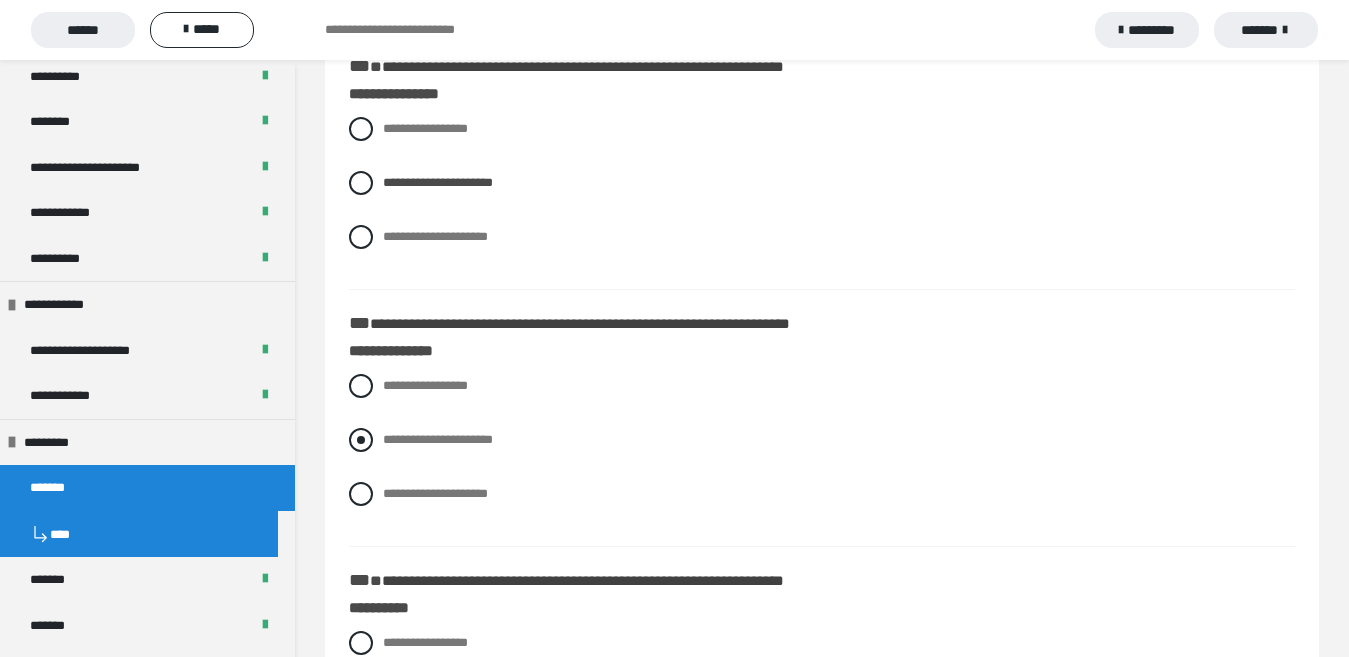 click at bounding box center (361, 440) 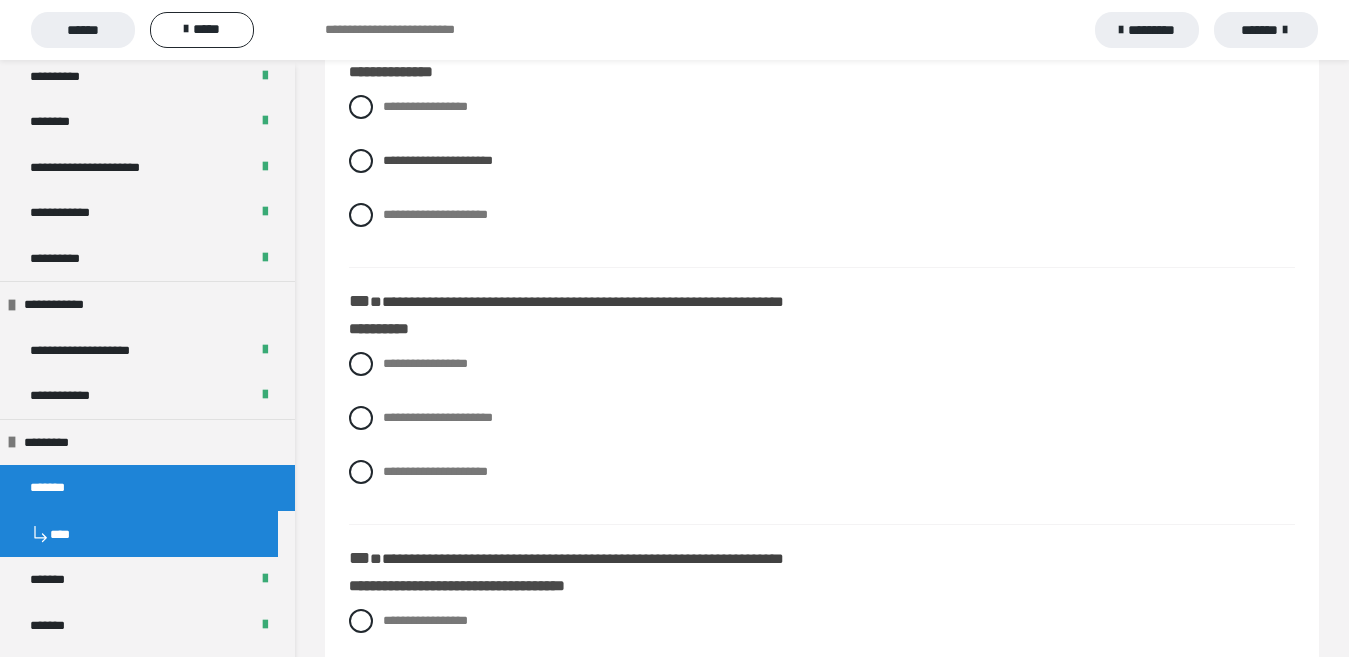 scroll, scrollTop: 800, scrollLeft: 0, axis: vertical 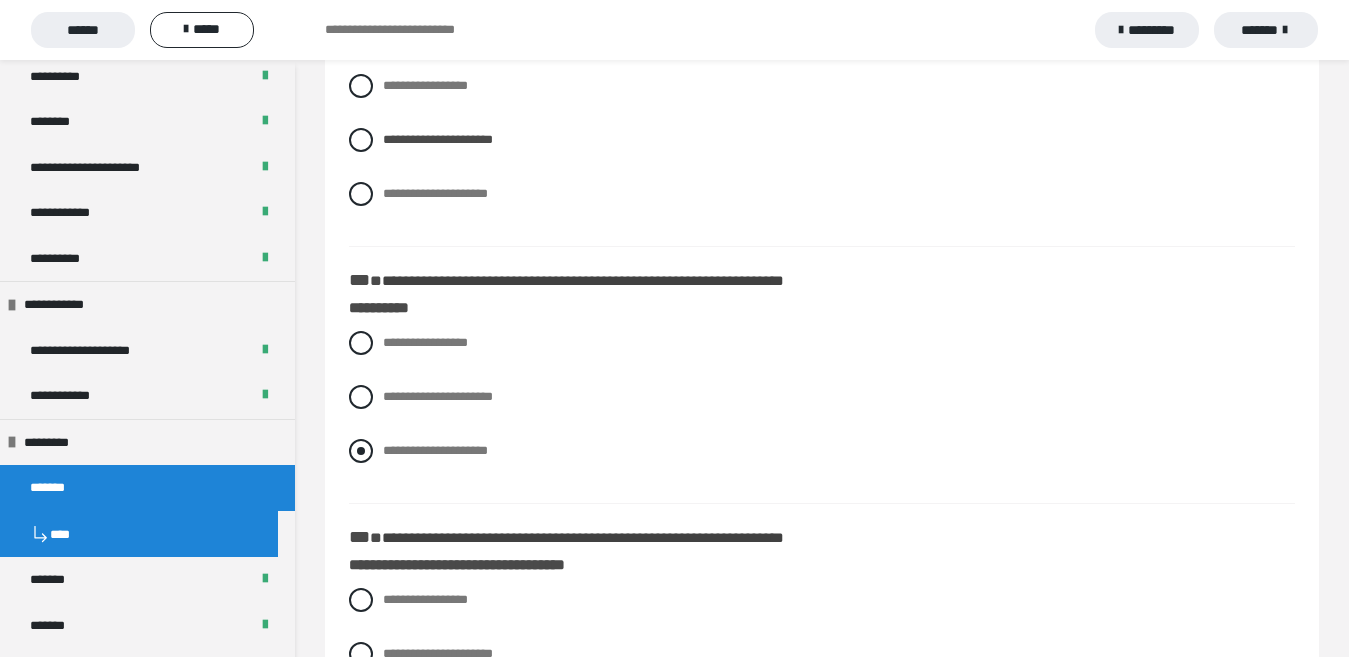 click at bounding box center [361, 451] 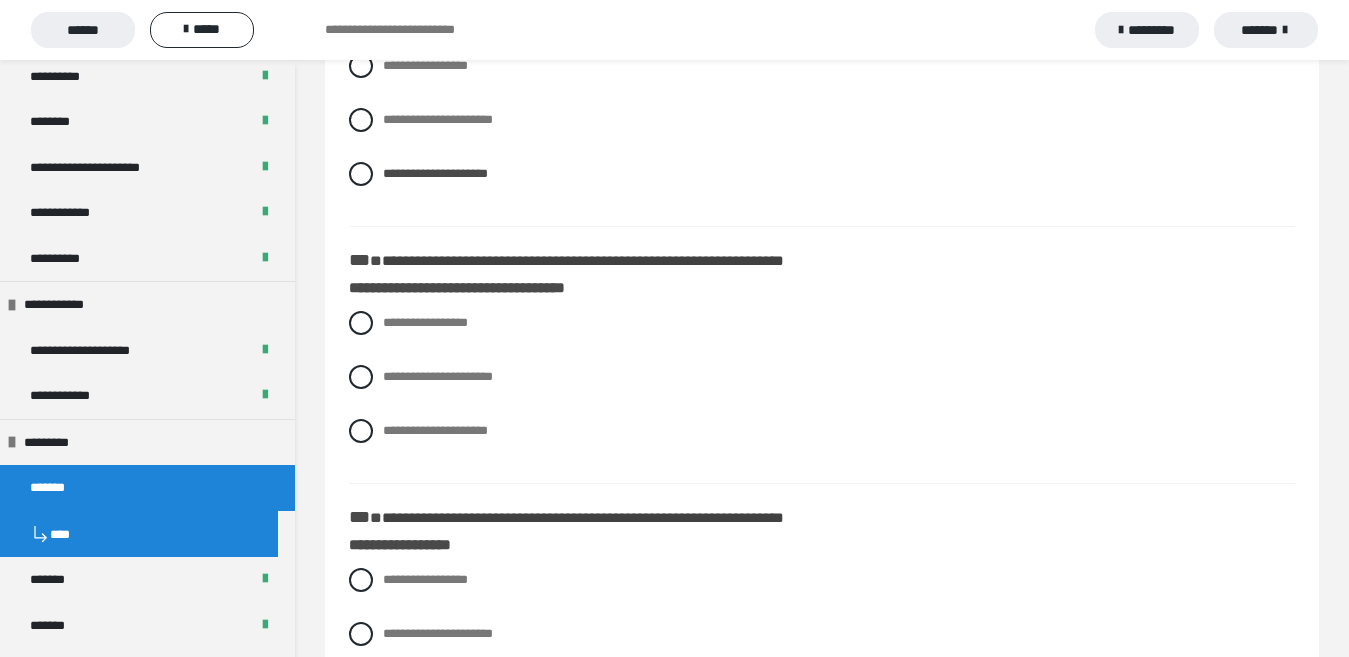 scroll, scrollTop: 1100, scrollLeft: 0, axis: vertical 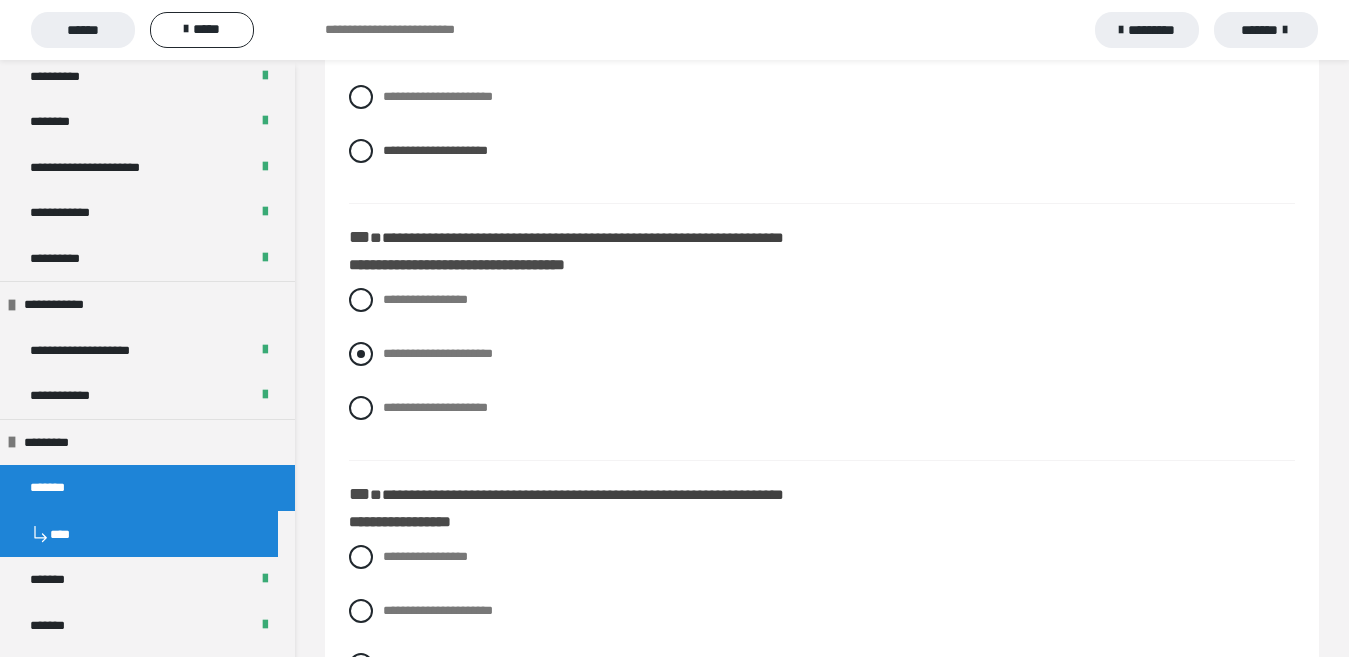 click at bounding box center (361, 354) 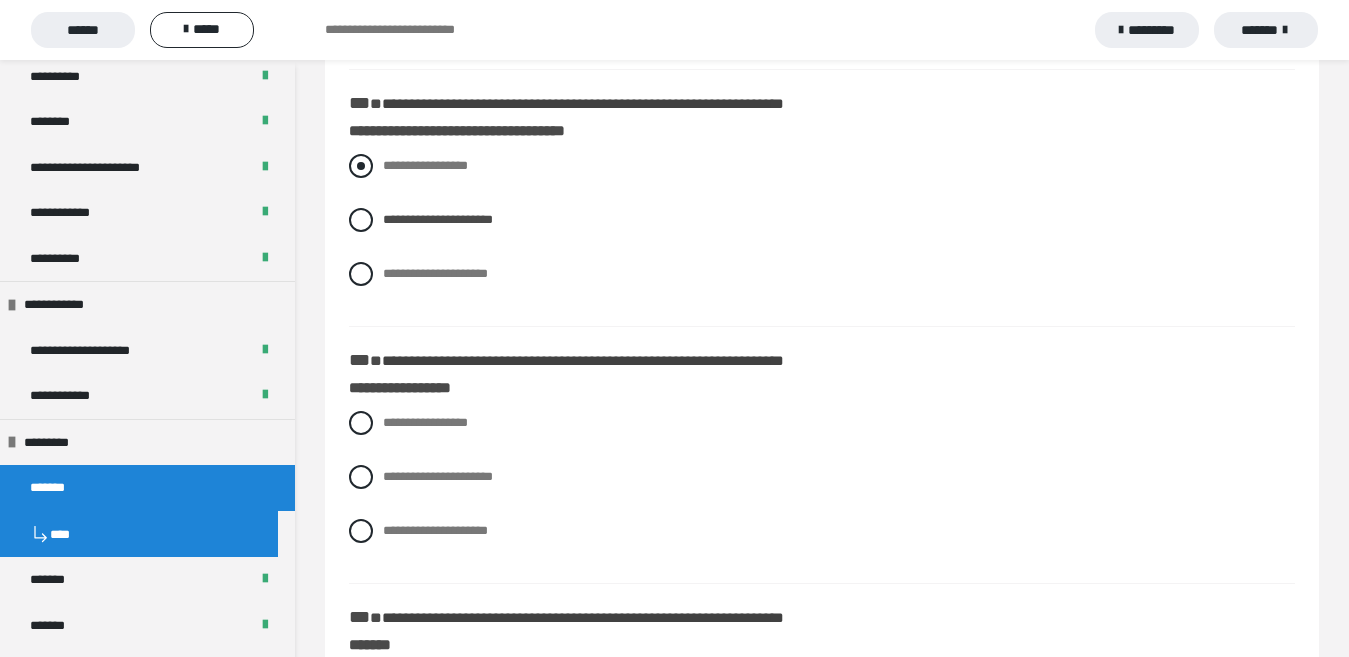 scroll, scrollTop: 1200, scrollLeft: 0, axis: vertical 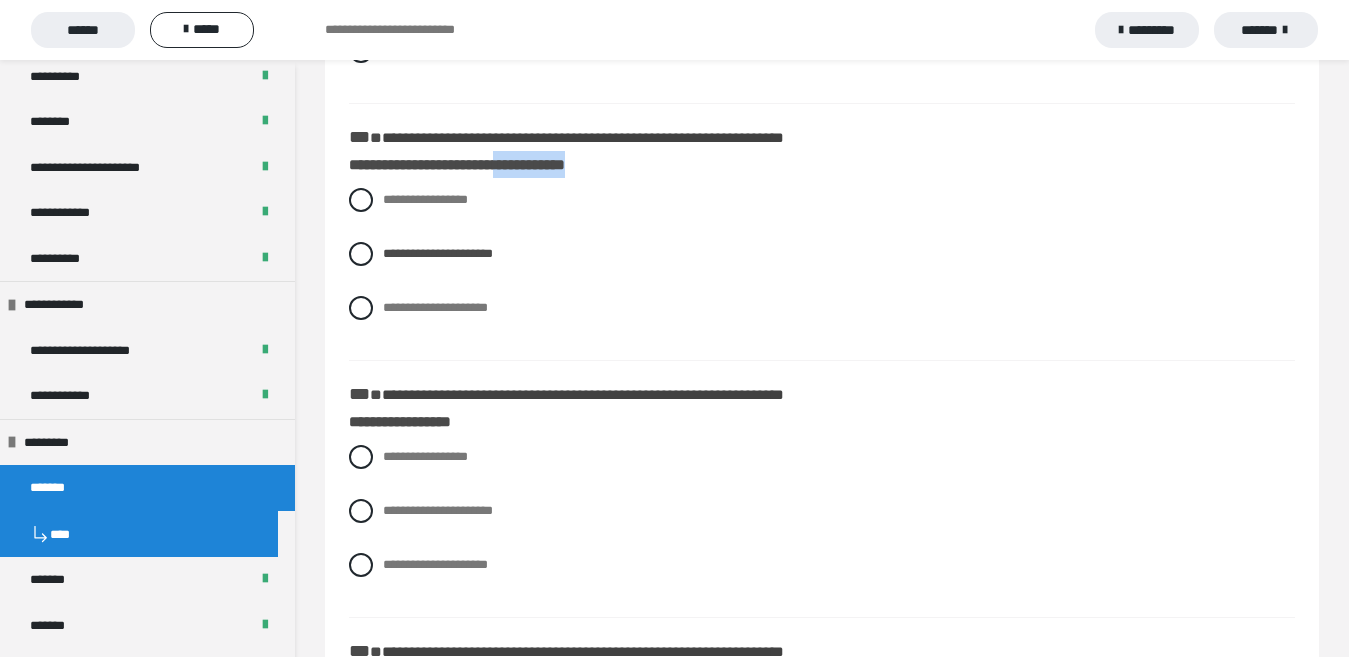 drag, startPoint x: 530, startPoint y: 164, endPoint x: 657, endPoint y: 164, distance: 127 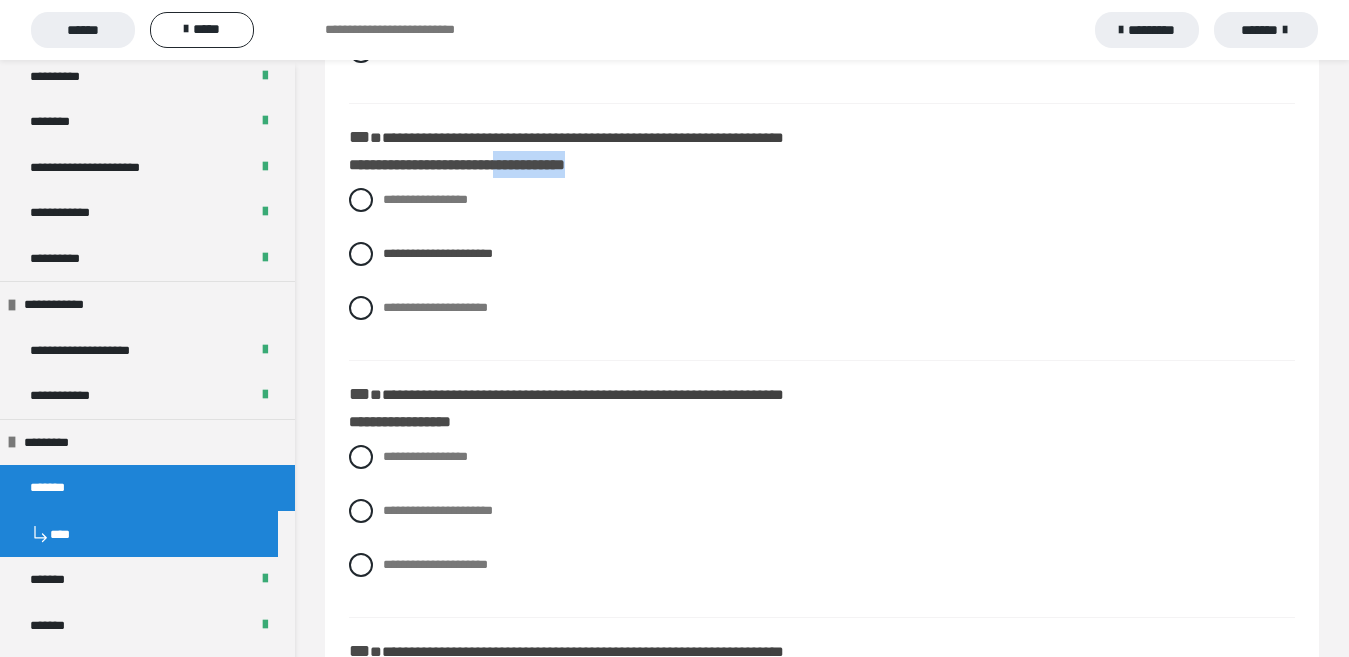 copy on "**********" 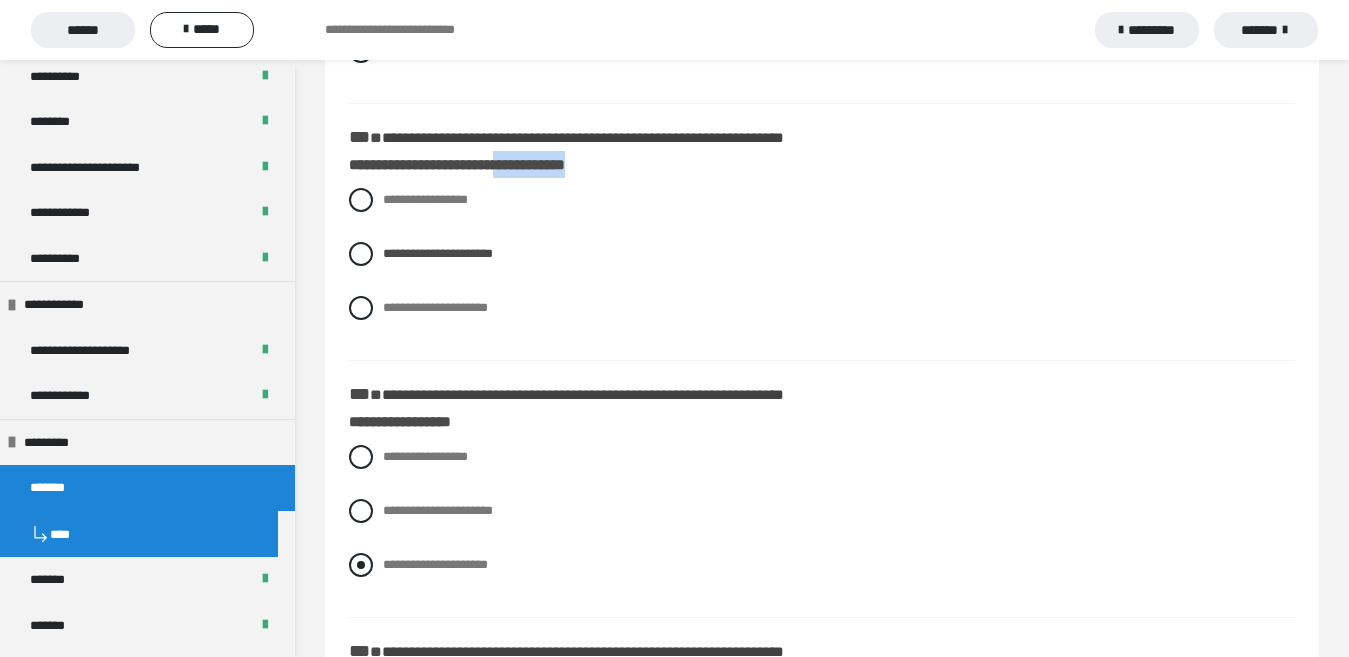 click at bounding box center [361, 565] 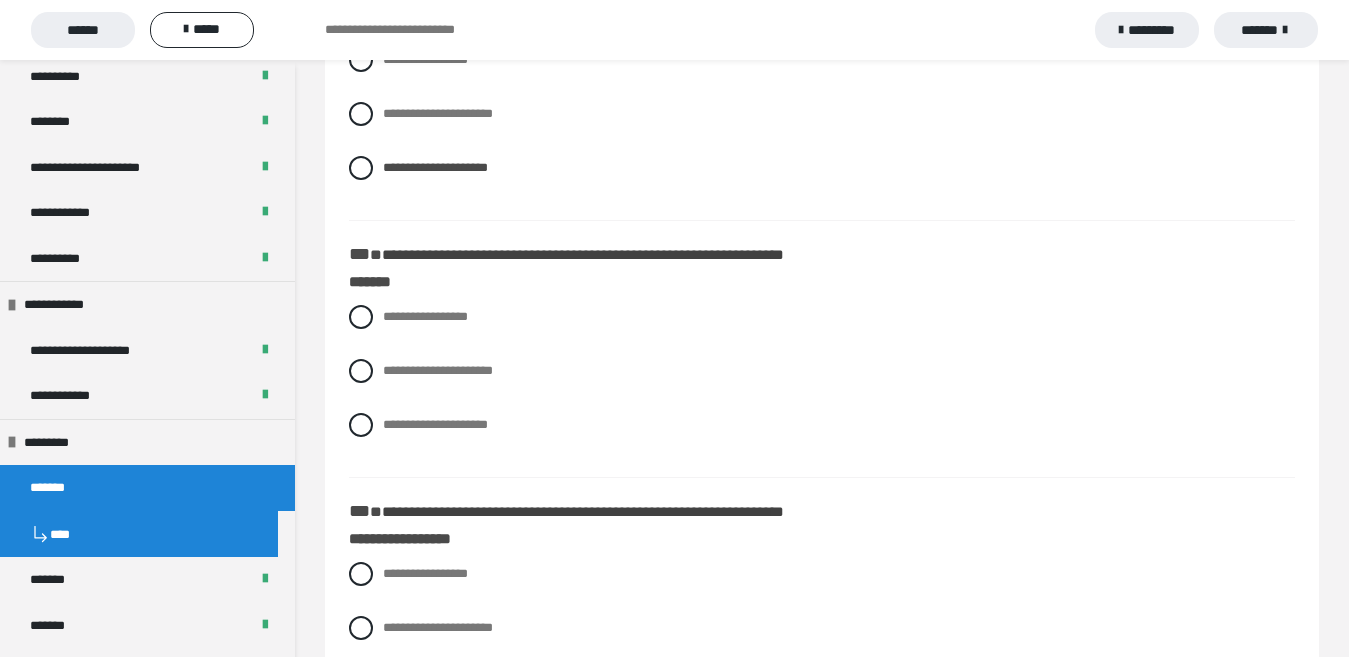 scroll, scrollTop: 1600, scrollLeft: 0, axis: vertical 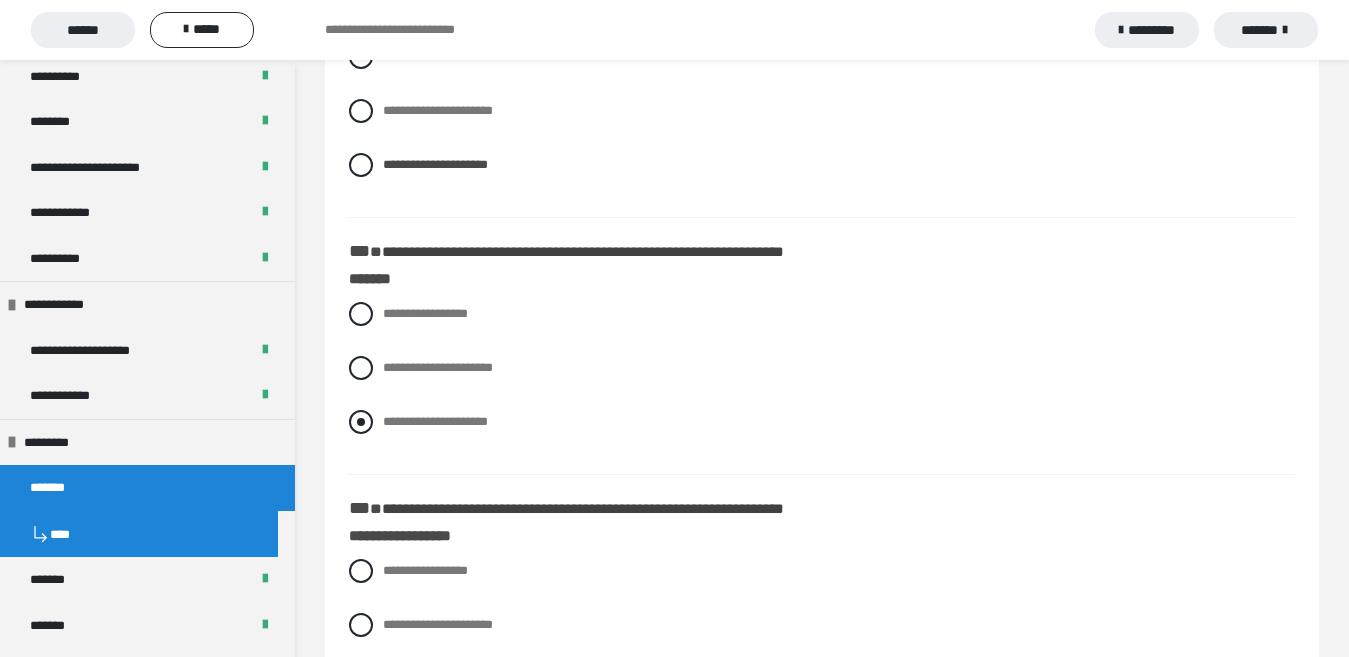 click at bounding box center [361, 422] 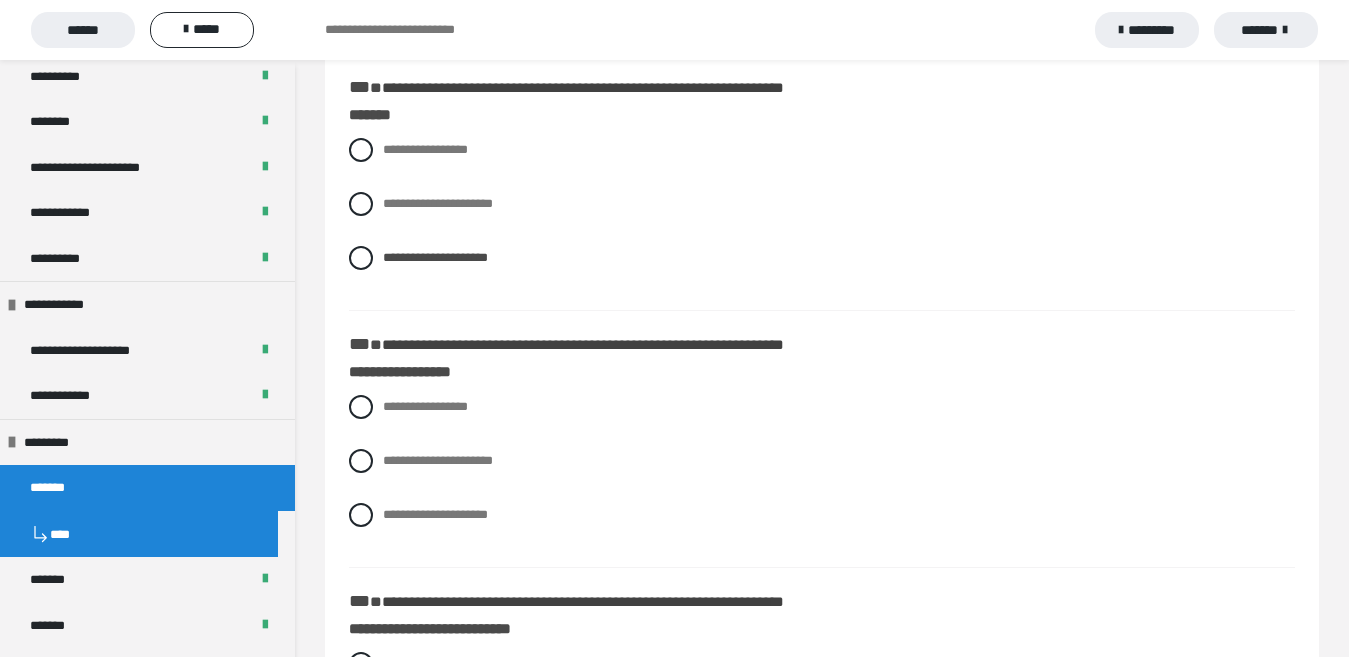scroll, scrollTop: 1800, scrollLeft: 0, axis: vertical 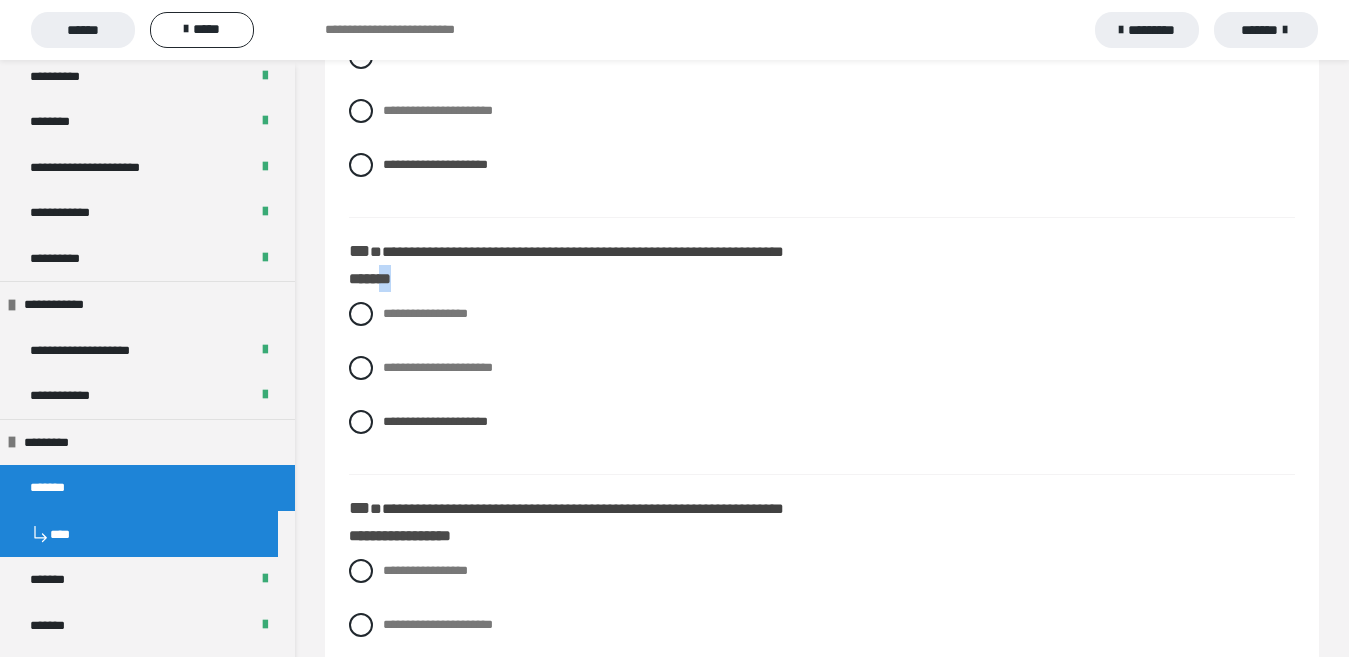 drag, startPoint x: 393, startPoint y: 280, endPoint x: 429, endPoint y: 280, distance: 36 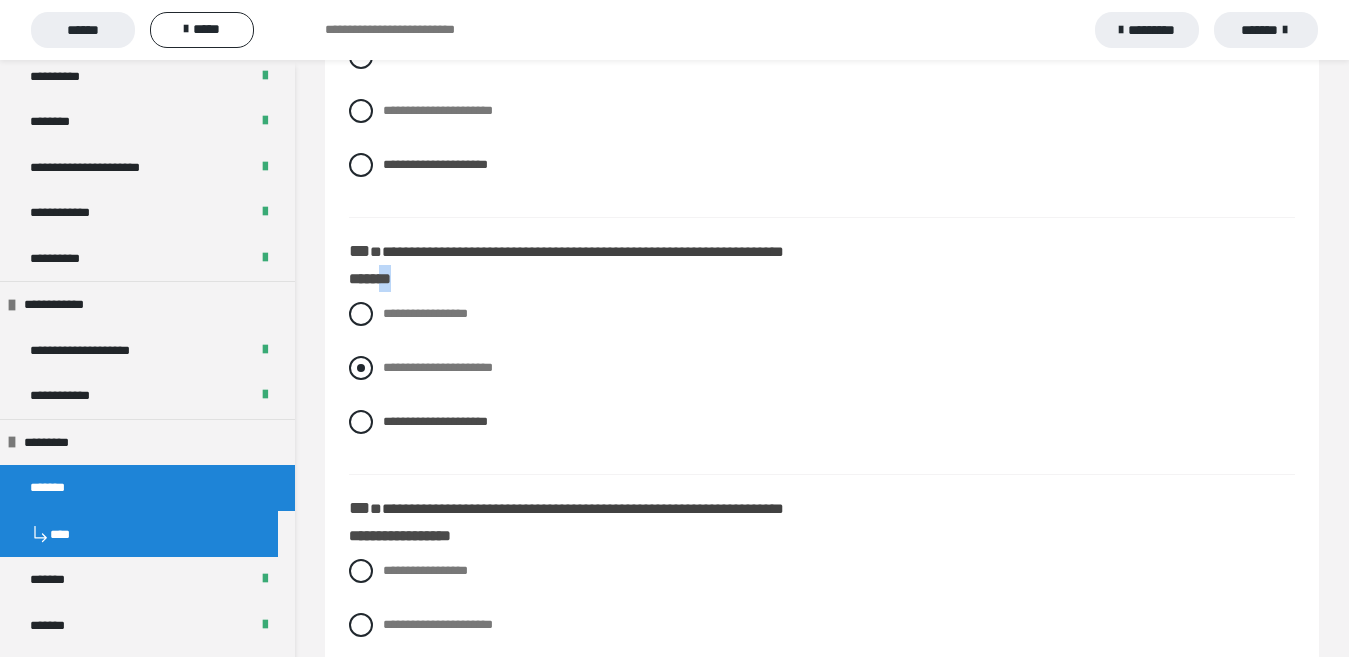 click on "**********" at bounding box center (822, 368) 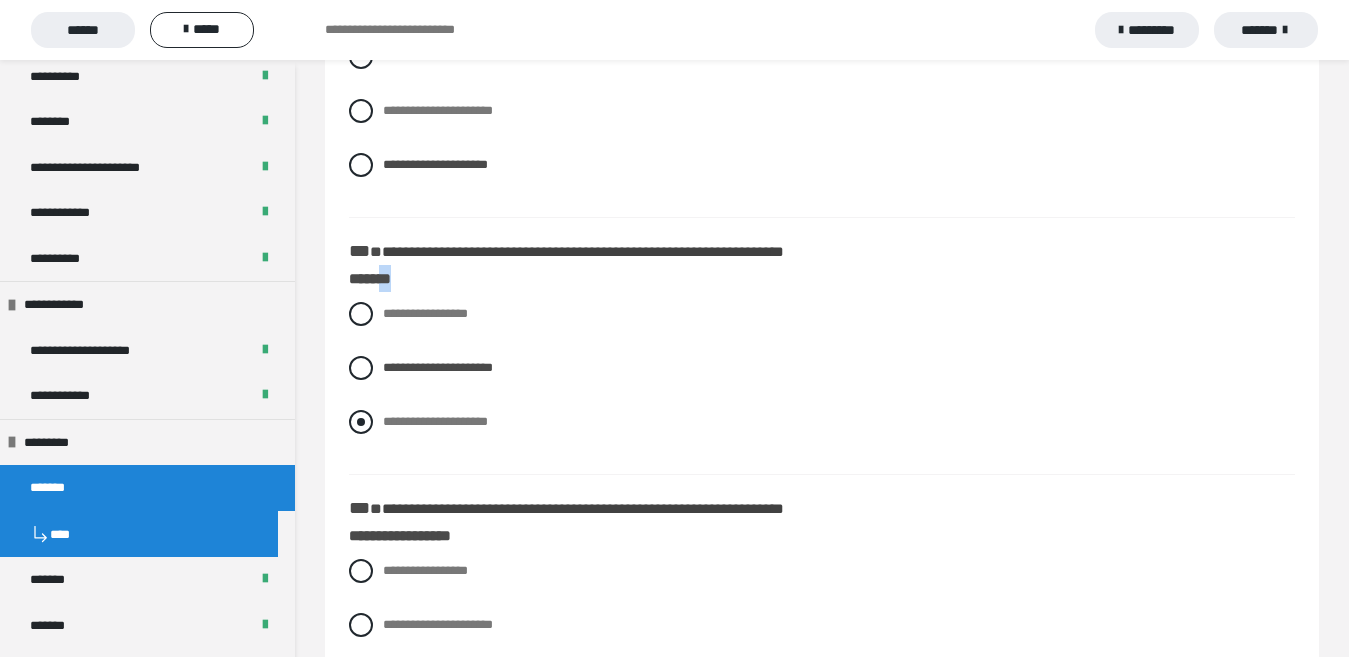 click at bounding box center (361, 422) 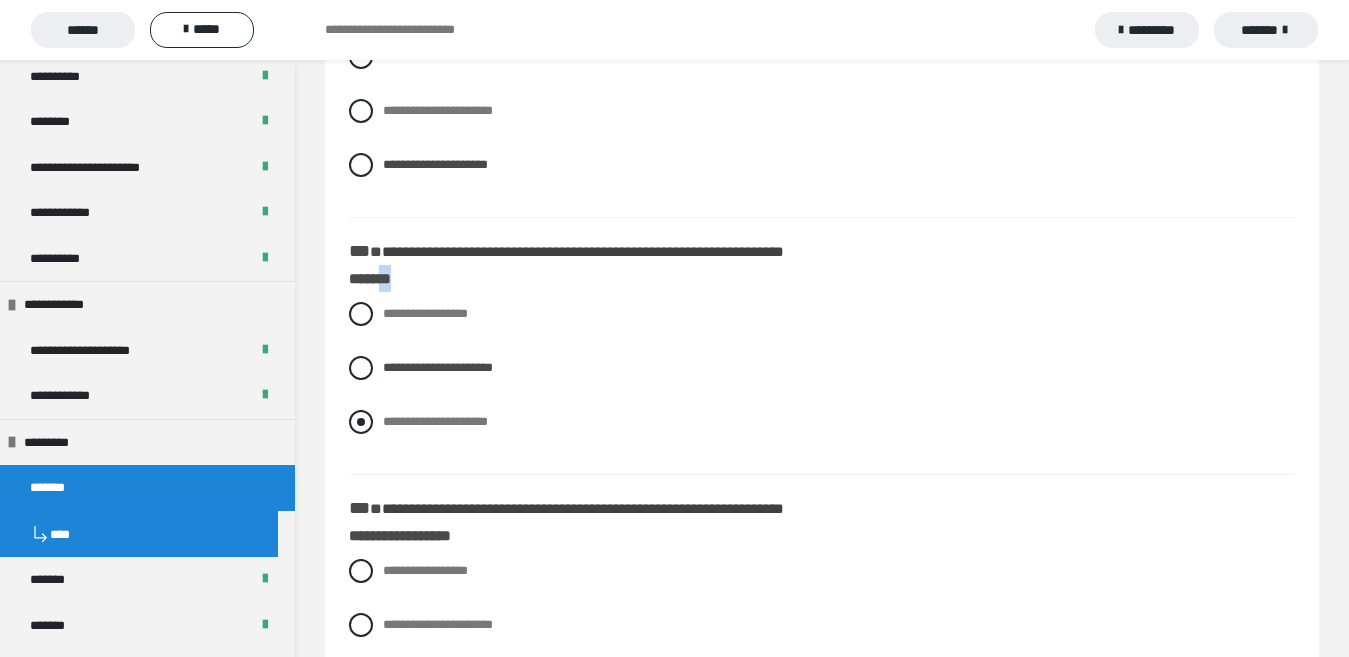 radio on "****" 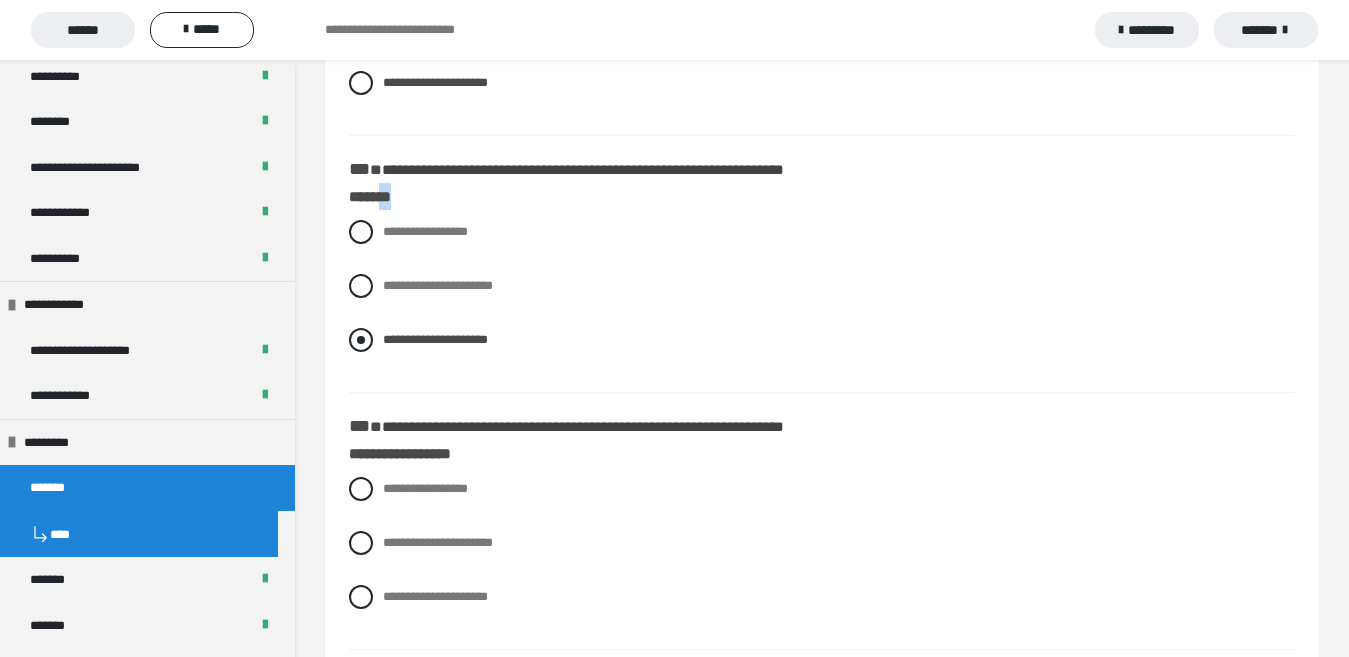 scroll, scrollTop: 1800, scrollLeft: 0, axis: vertical 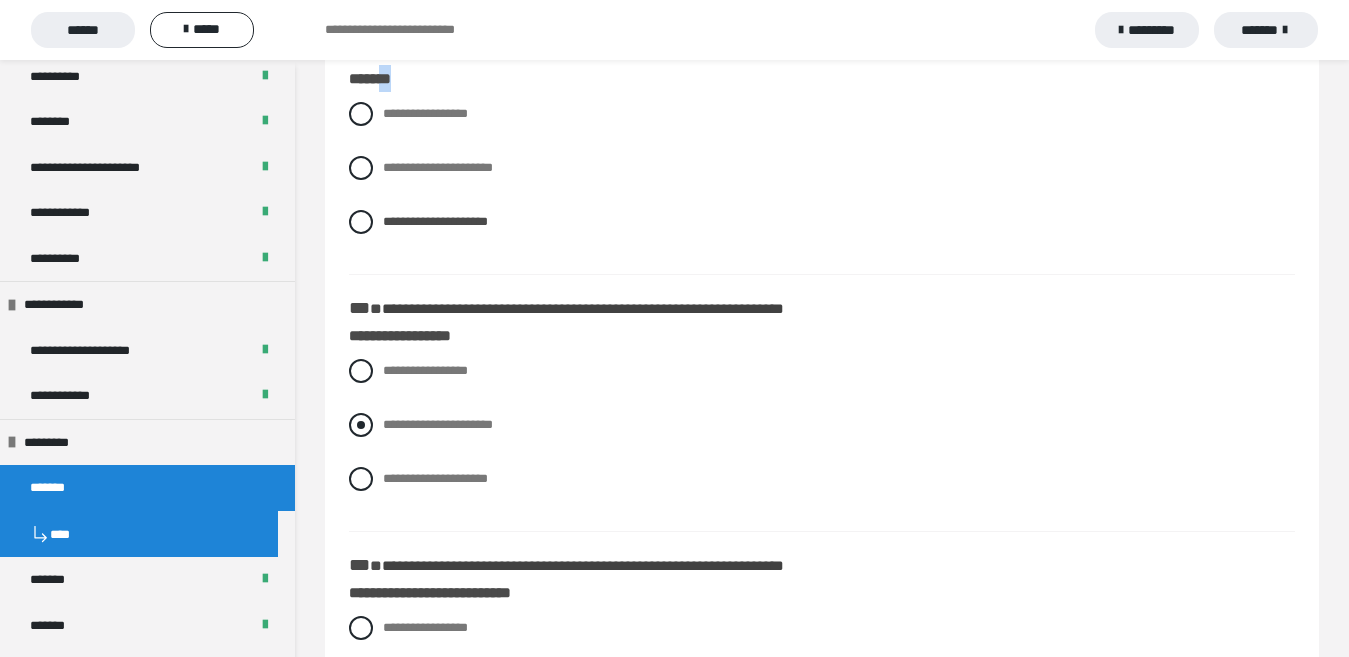 click at bounding box center (361, 425) 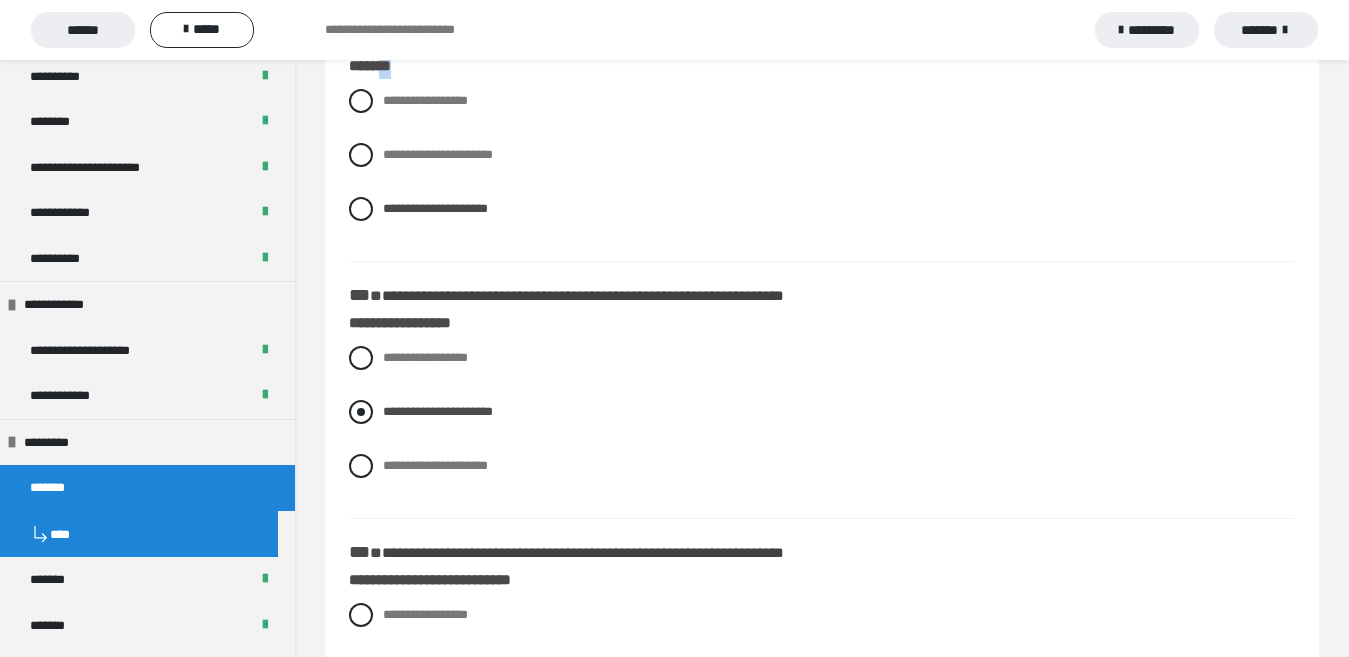 scroll, scrollTop: 2000, scrollLeft: 0, axis: vertical 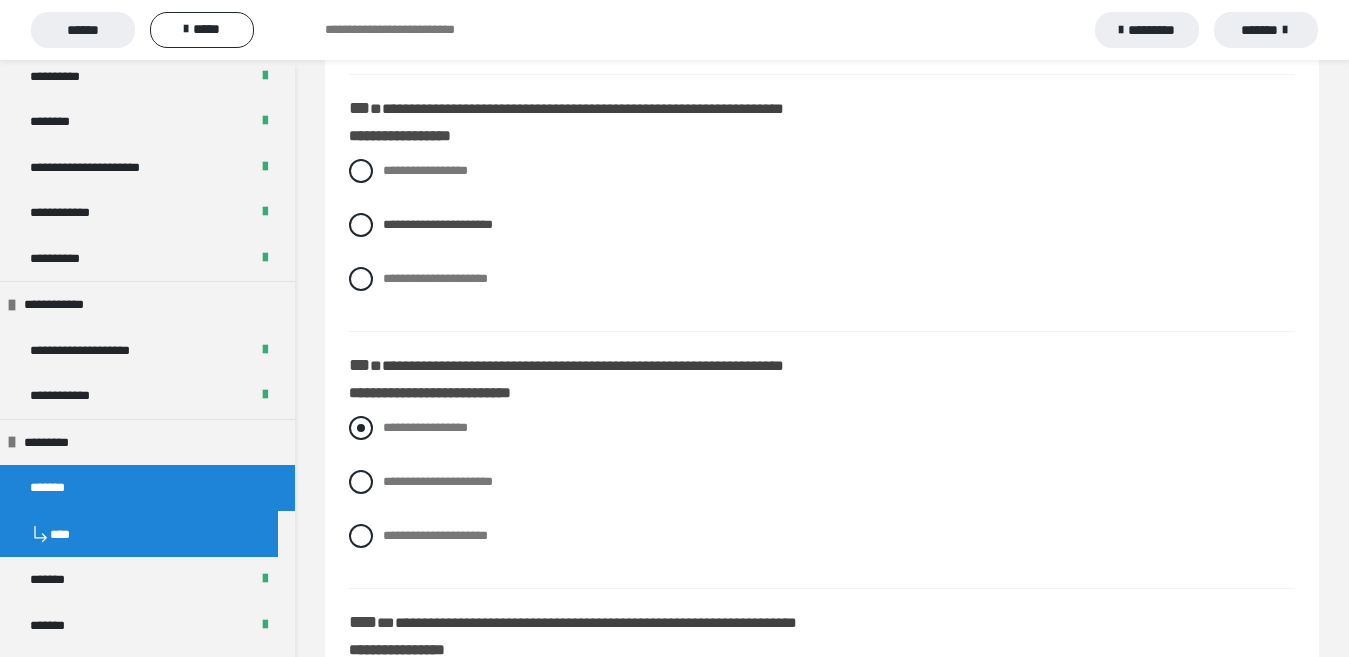 click at bounding box center [361, 428] 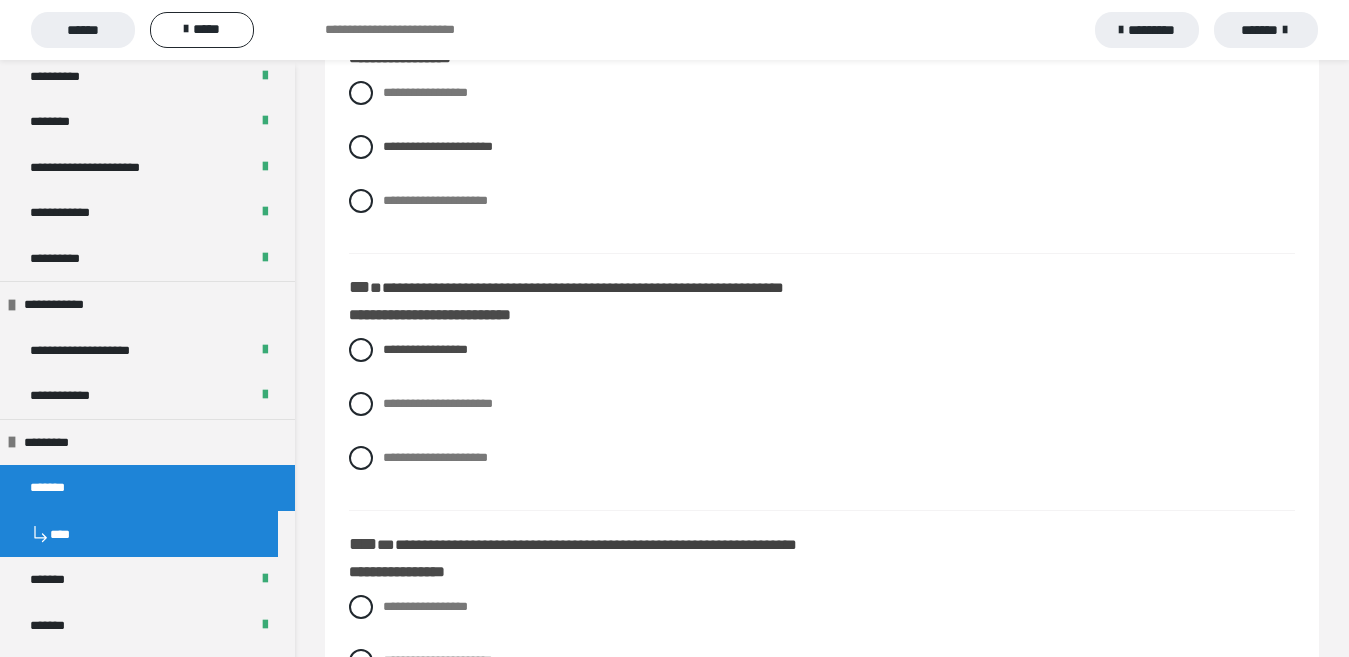 scroll, scrollTop: 2300, scrollLeft: 0, axis: vertical 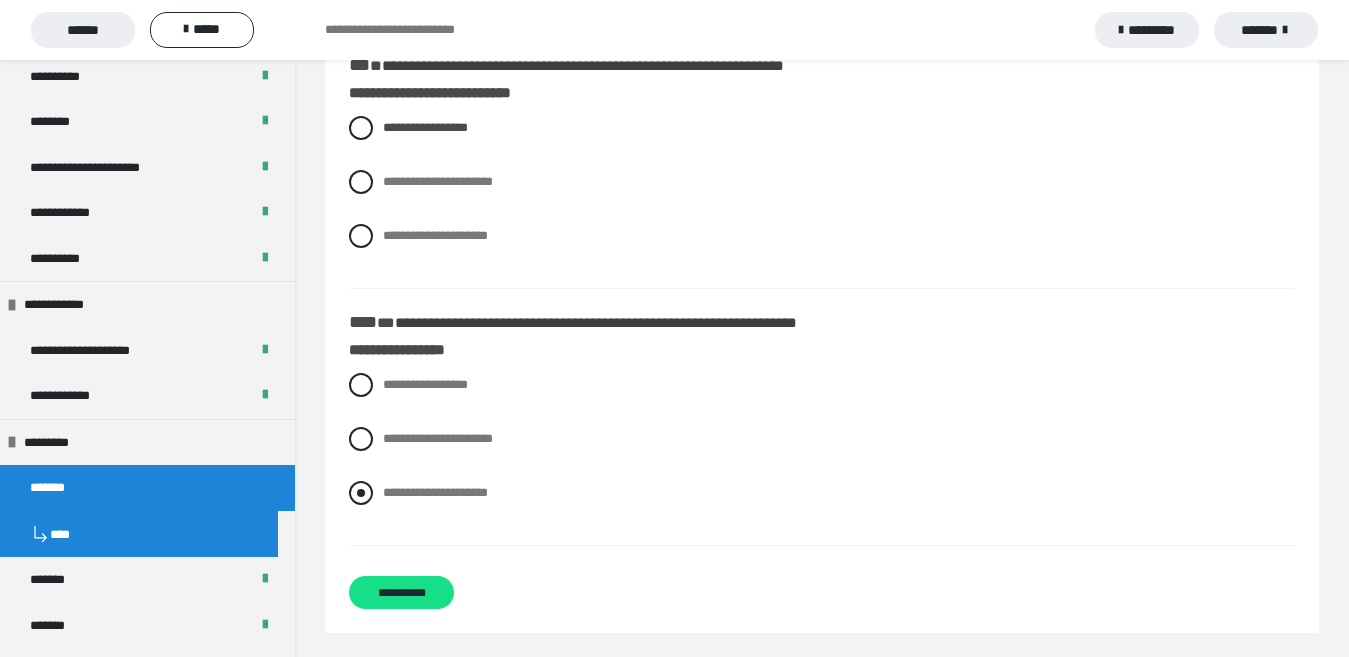 click at bounding box center (361, 493) 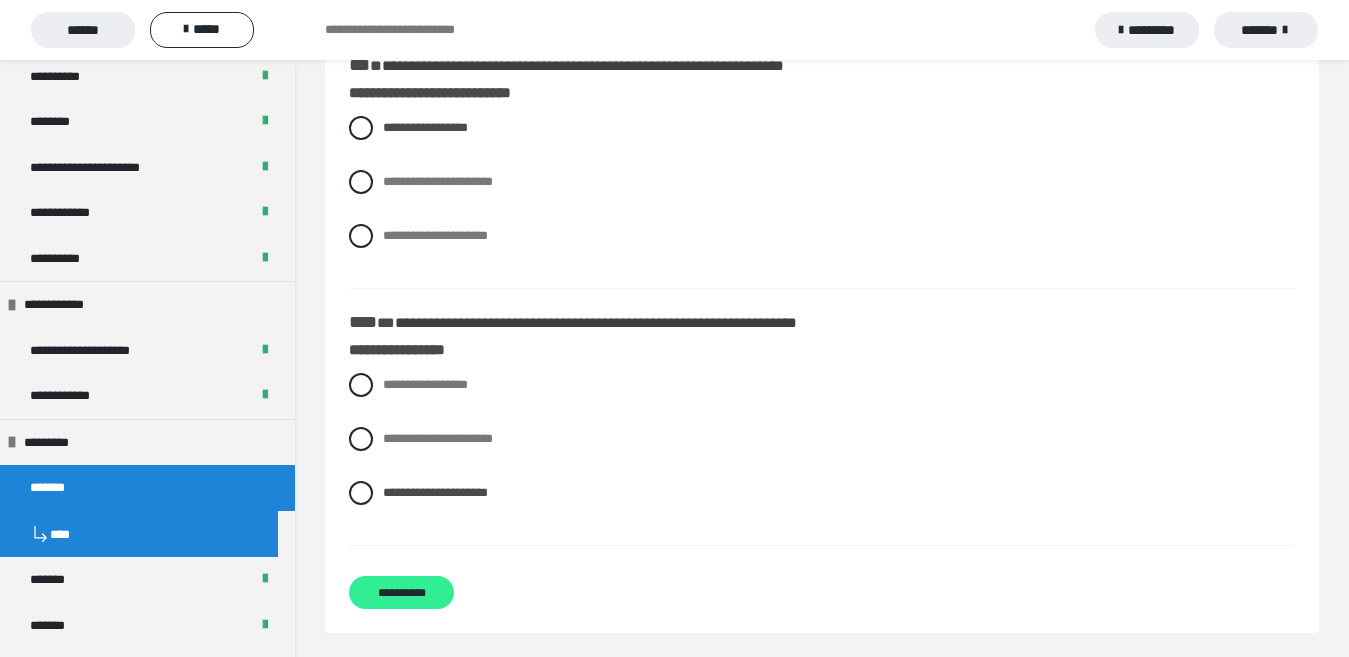 click on "**********" at bounding box center [401, 592] 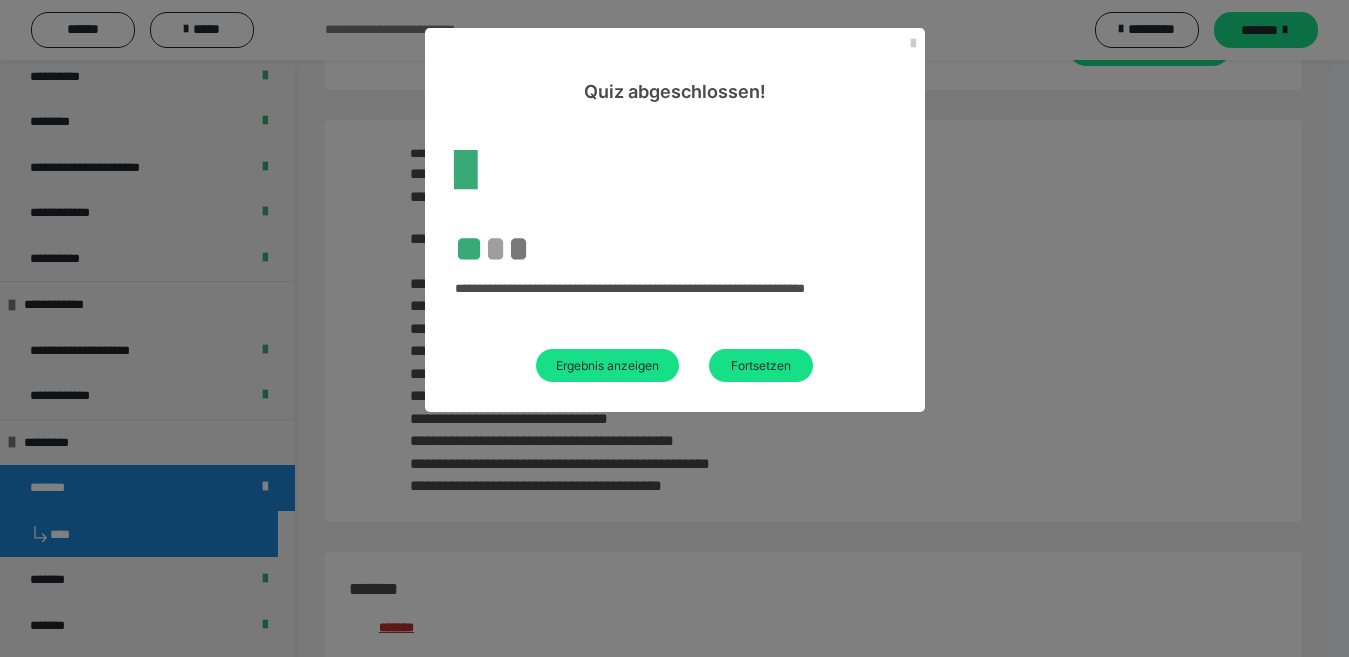 scroll, scrollTop: 2300, scrollLeft: 0, axis: vertical 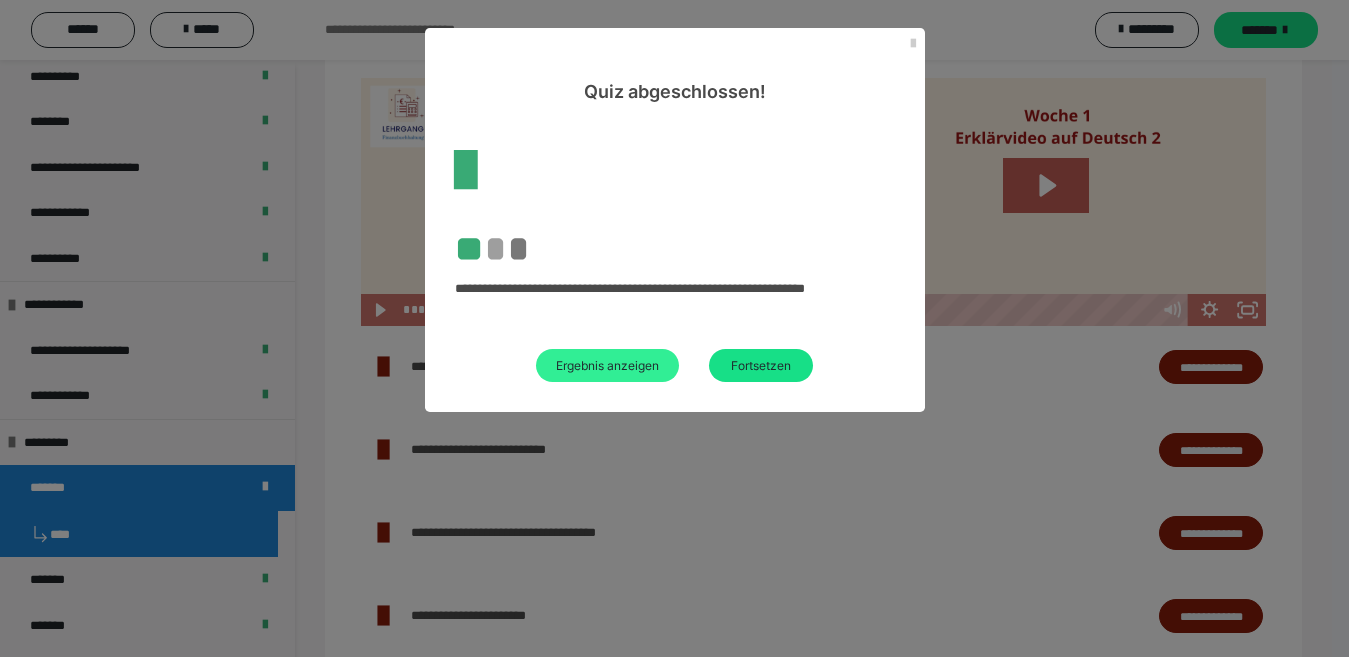 click on "Ergebnis anzeigen" at bounding box center [607, 365] 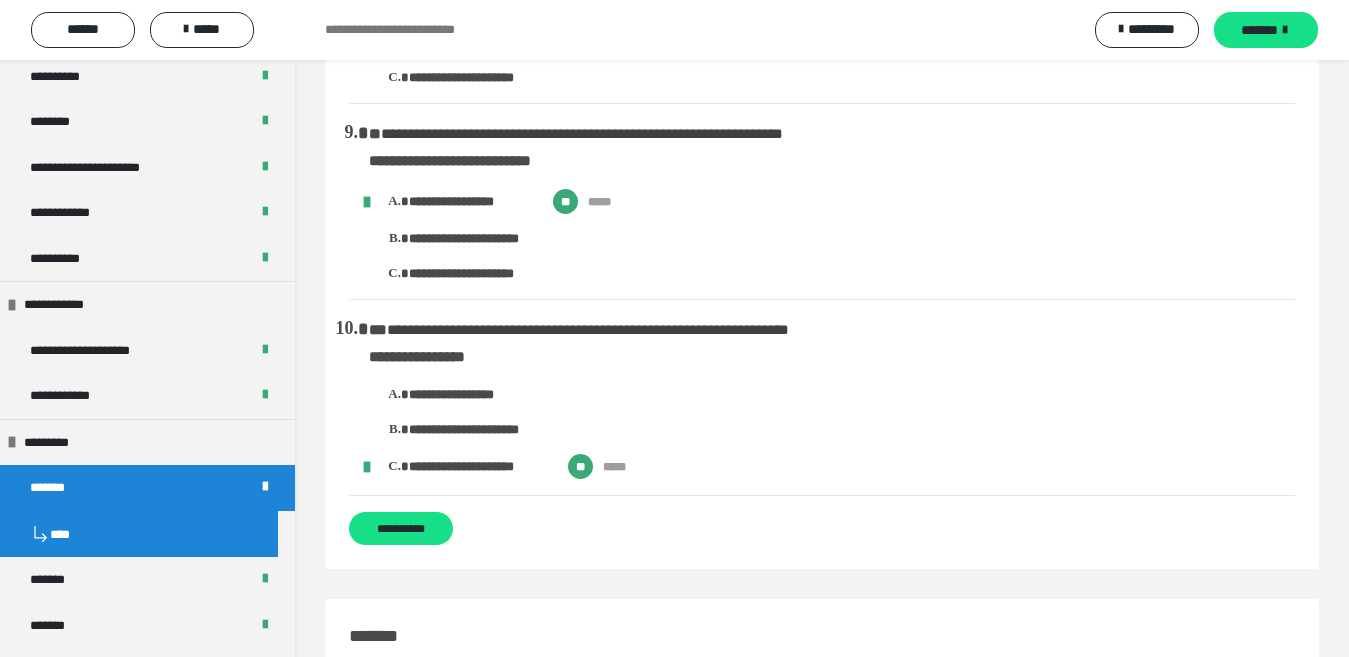 scroll, scrollTop: 1500, scrollLeft: 0, axis: vertical 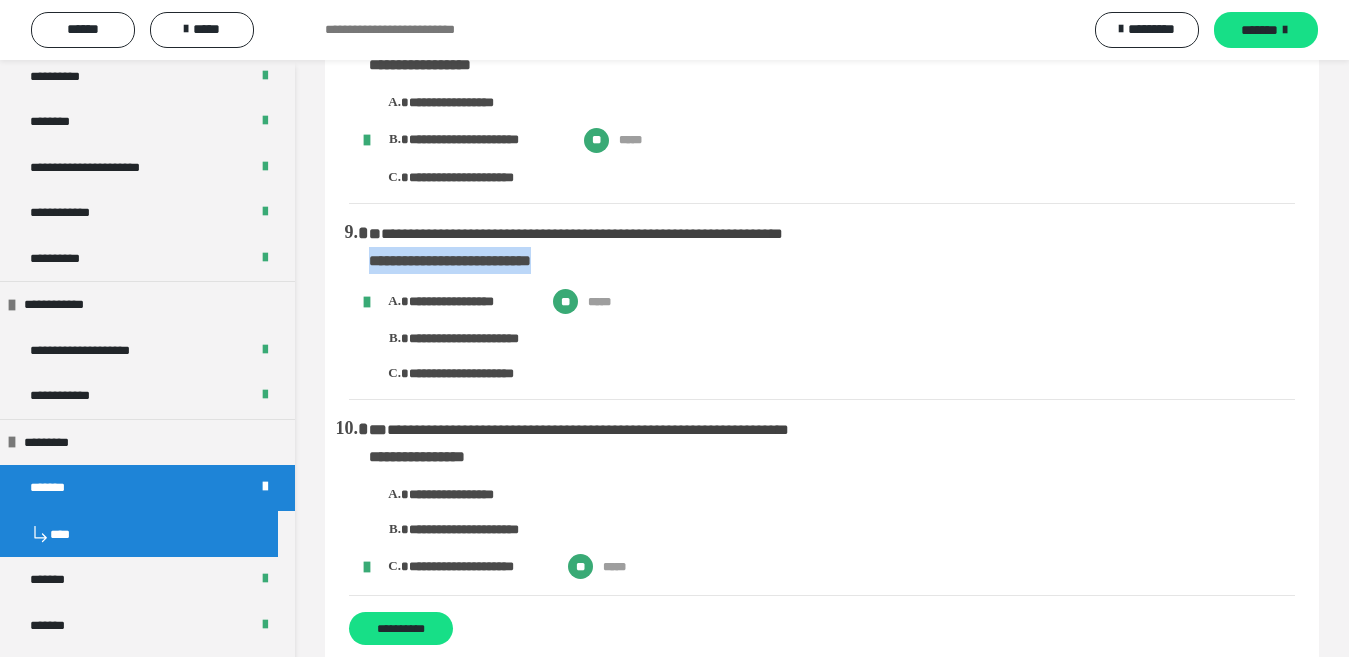 drag, startPoint x: 370, startPoint y: 260, endPoint x: 657, endPoint y: 263, distance: 287.0157 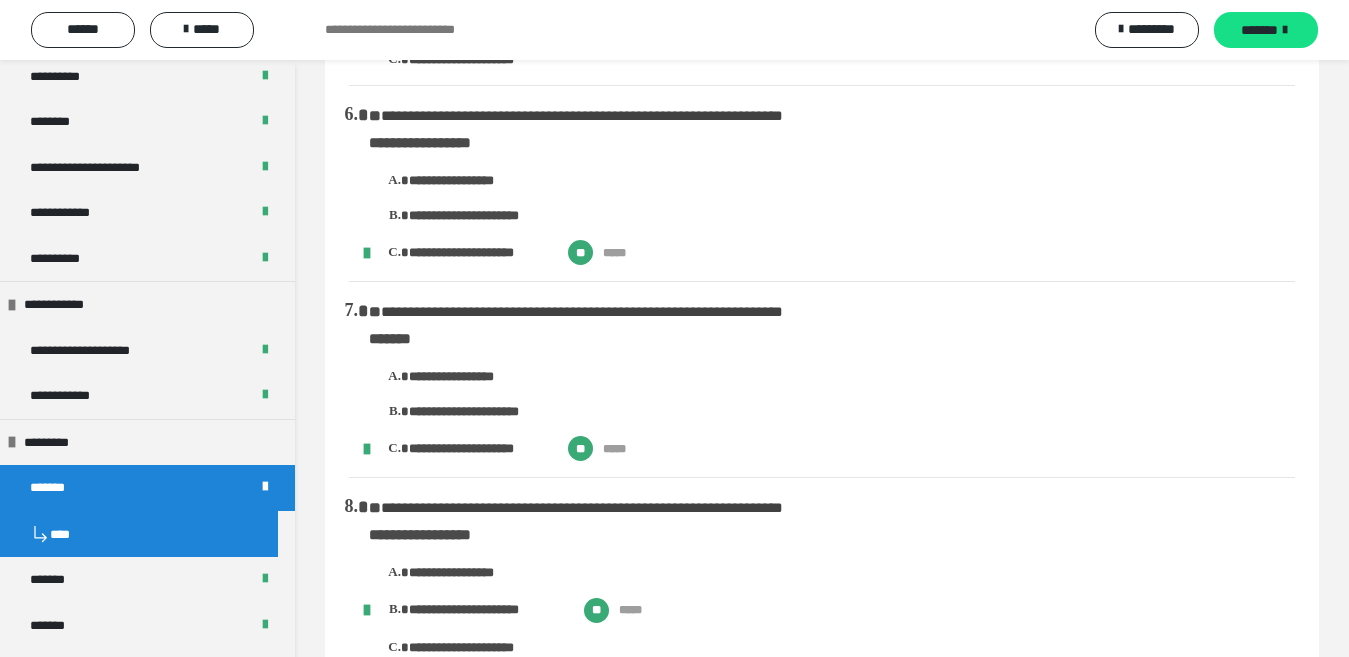 scroll, scrollTop: 1000, scrollLeft: 0, axis: vertical 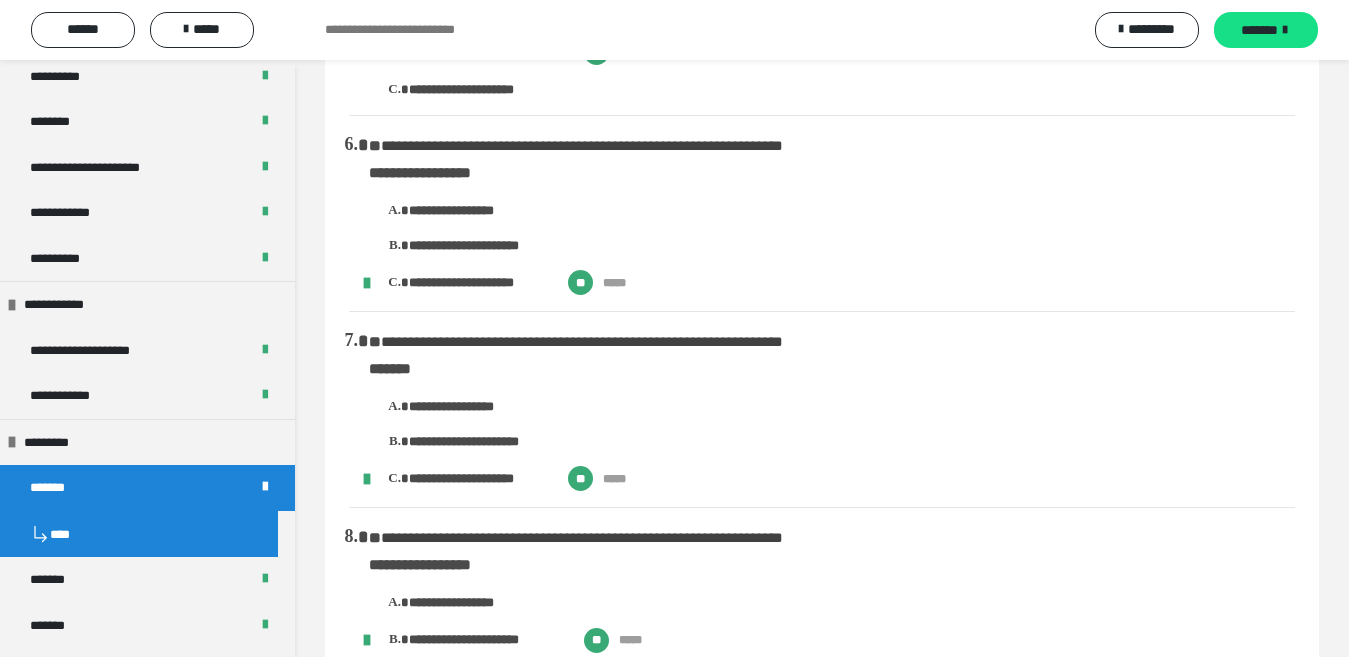 click on "**********" at bounding box center (832, 248) 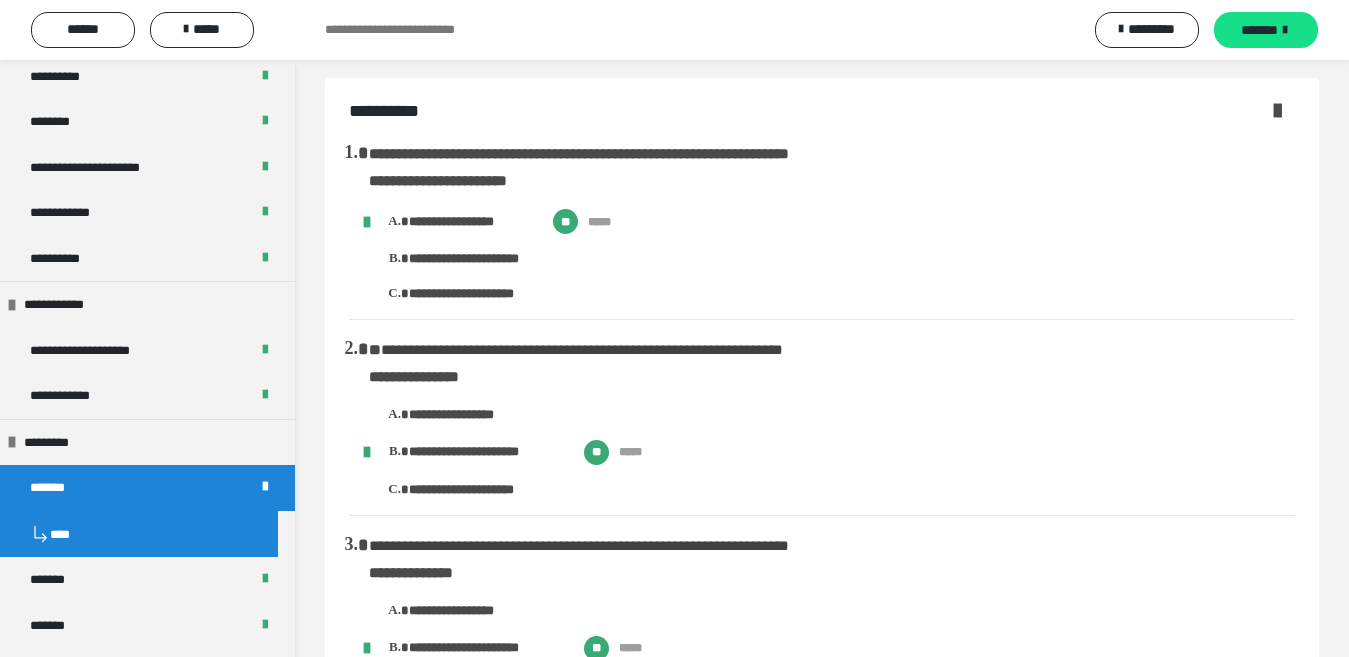 scroll, scrollTop: 0, scrollLeft: 0, axis: both 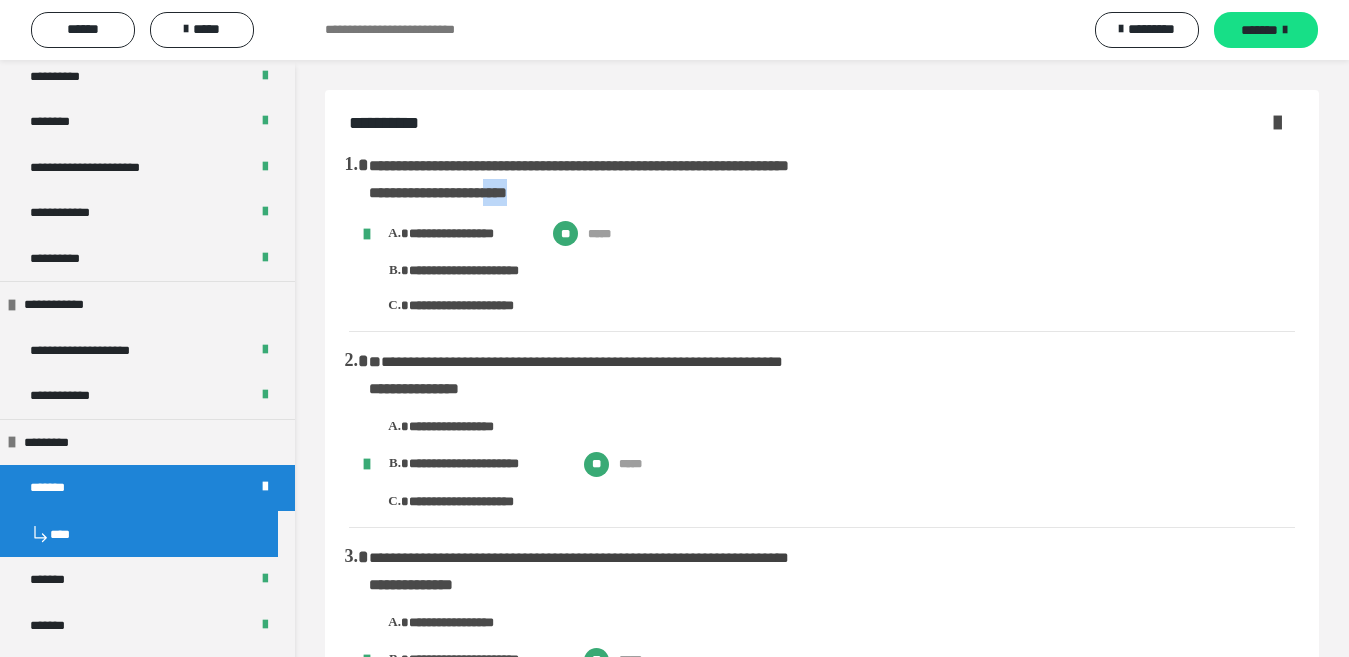 drag, startPoint x: 534, startPoint y: 193, endPoint x: 573, endPoint y: 196, distance: 39.115215 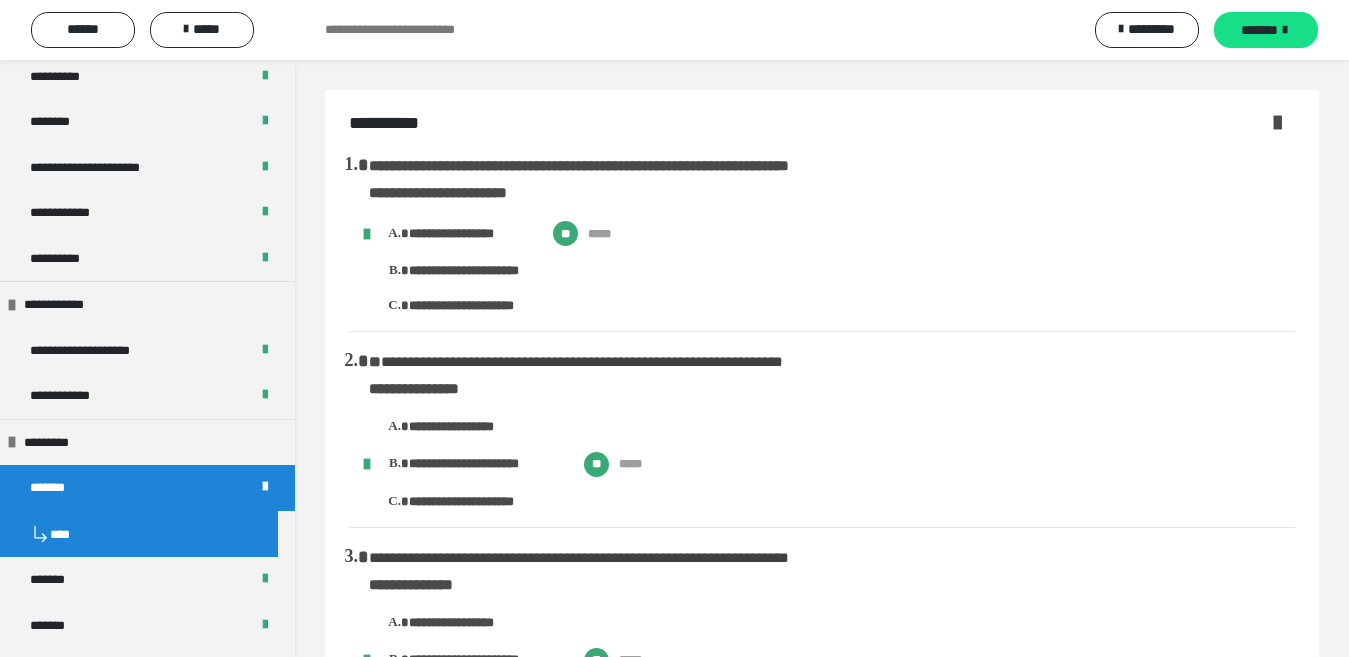 click on "**********" at bounding box center (438, 192) 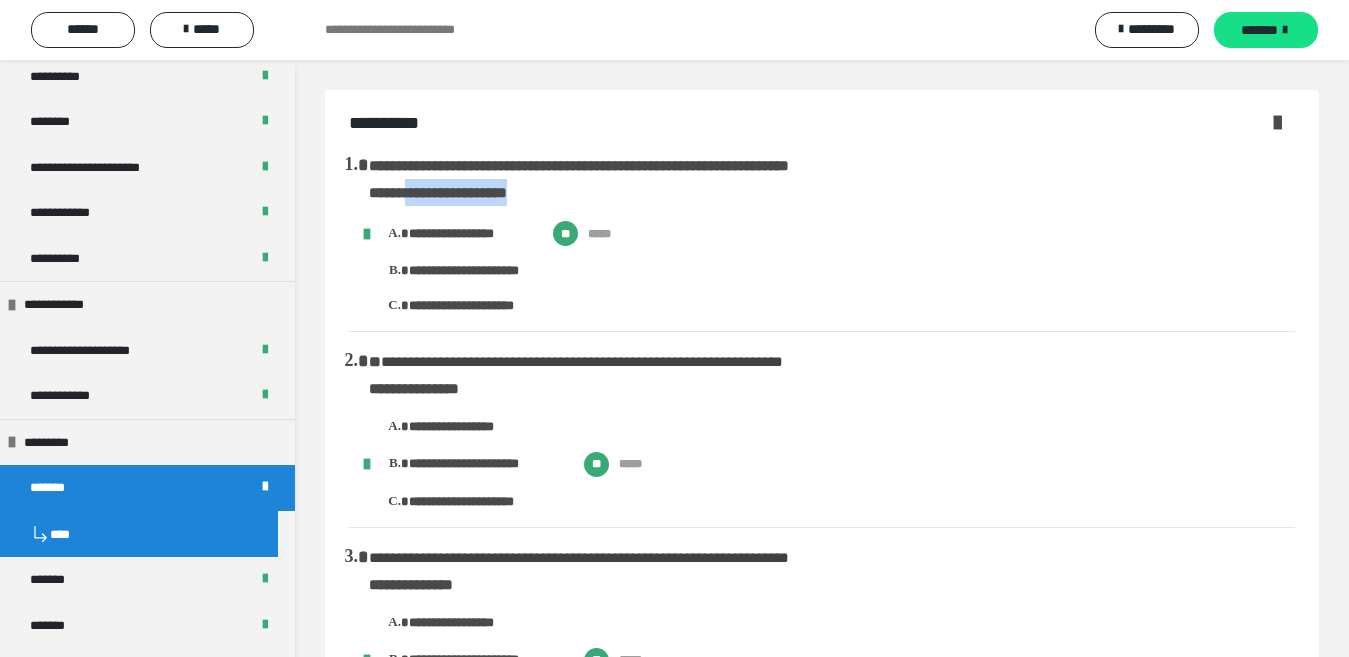 drag, startPoint x: 421, startPoint y: 194, endPoint x: 569, endPoint y: 194, distance: 148 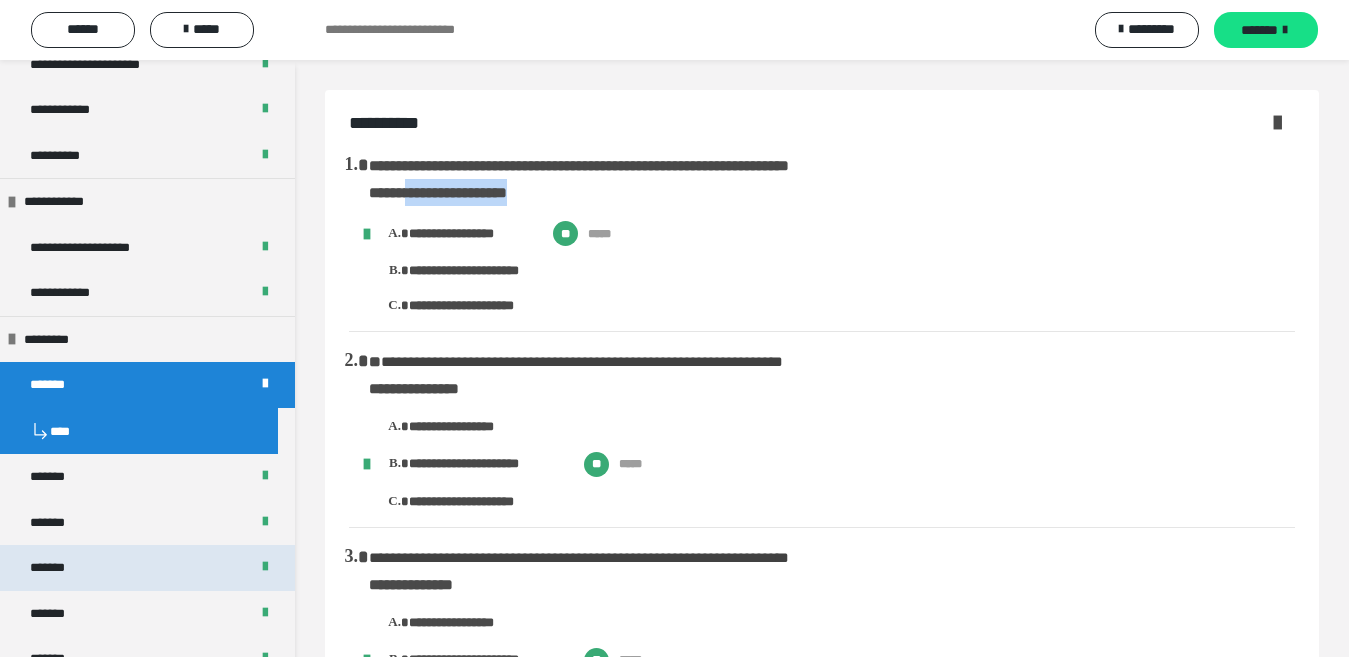 scroll, scrollTop: 500, scrollLeft: 0, axis: vertical 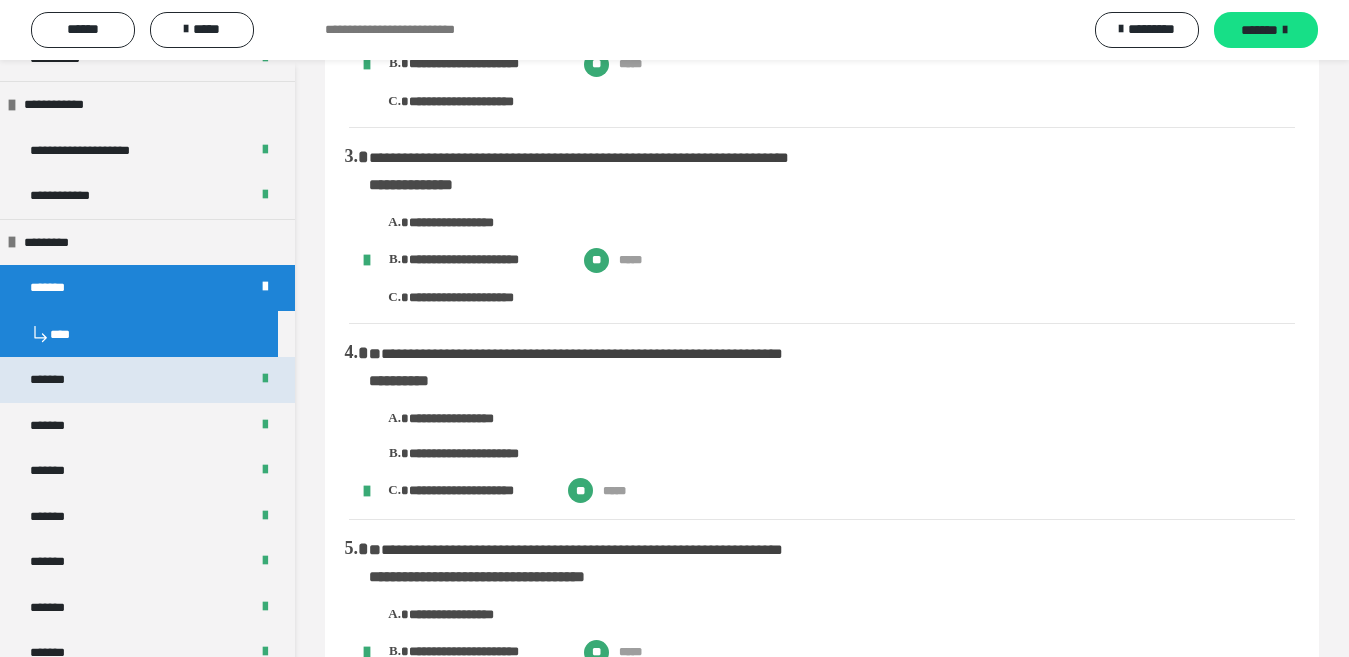 click on "*******" at bounding box center (147, 380) 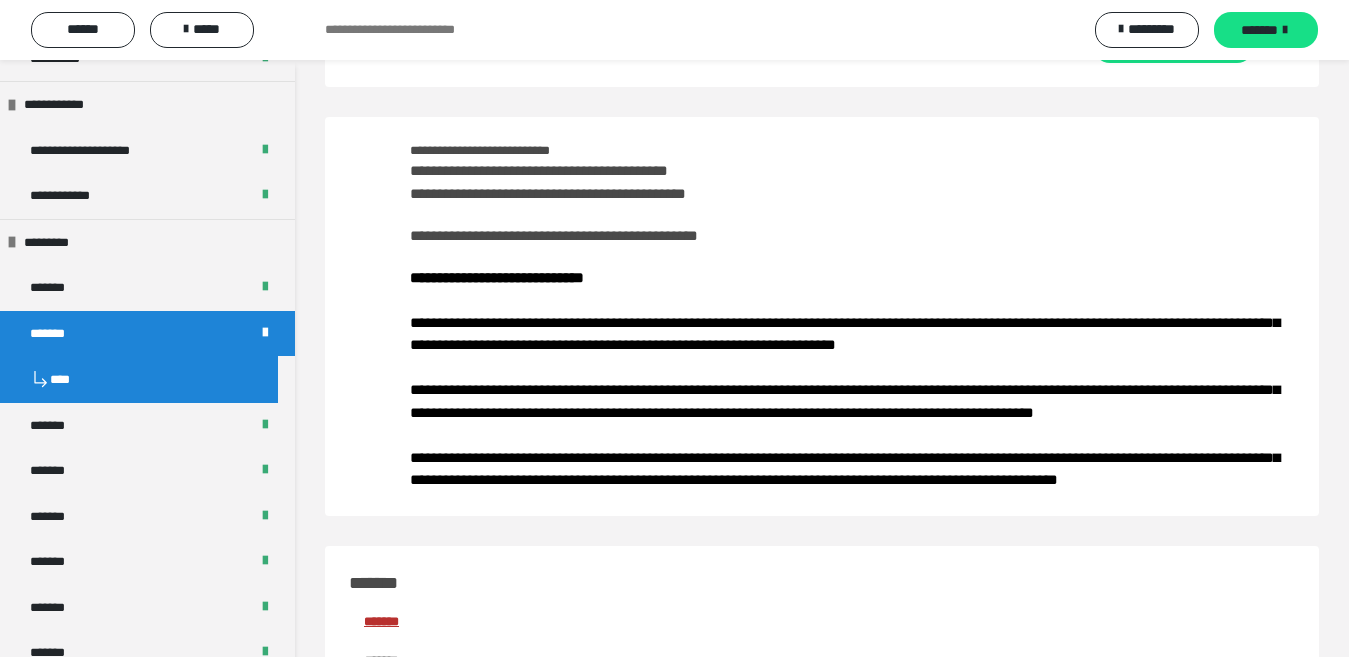 scroll, scrollTop: 0, scrollLeft: 0, axis: both 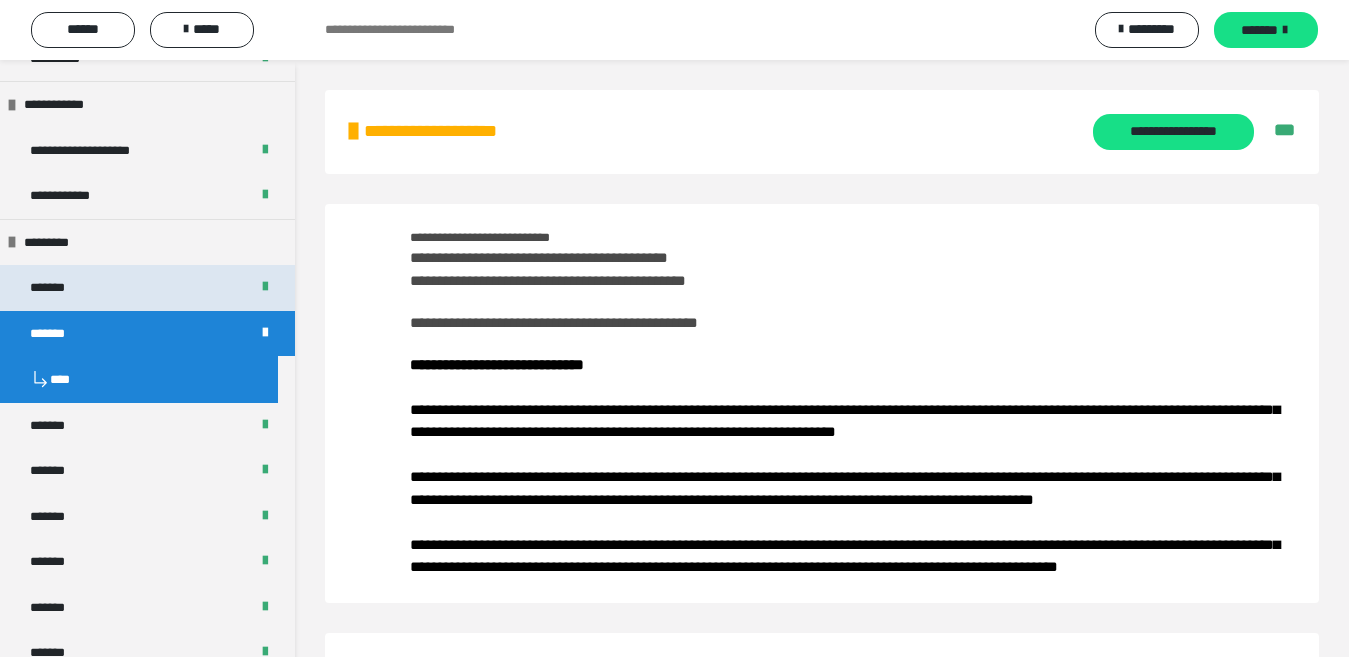 click on "*******" at bounding box center (147, 288) 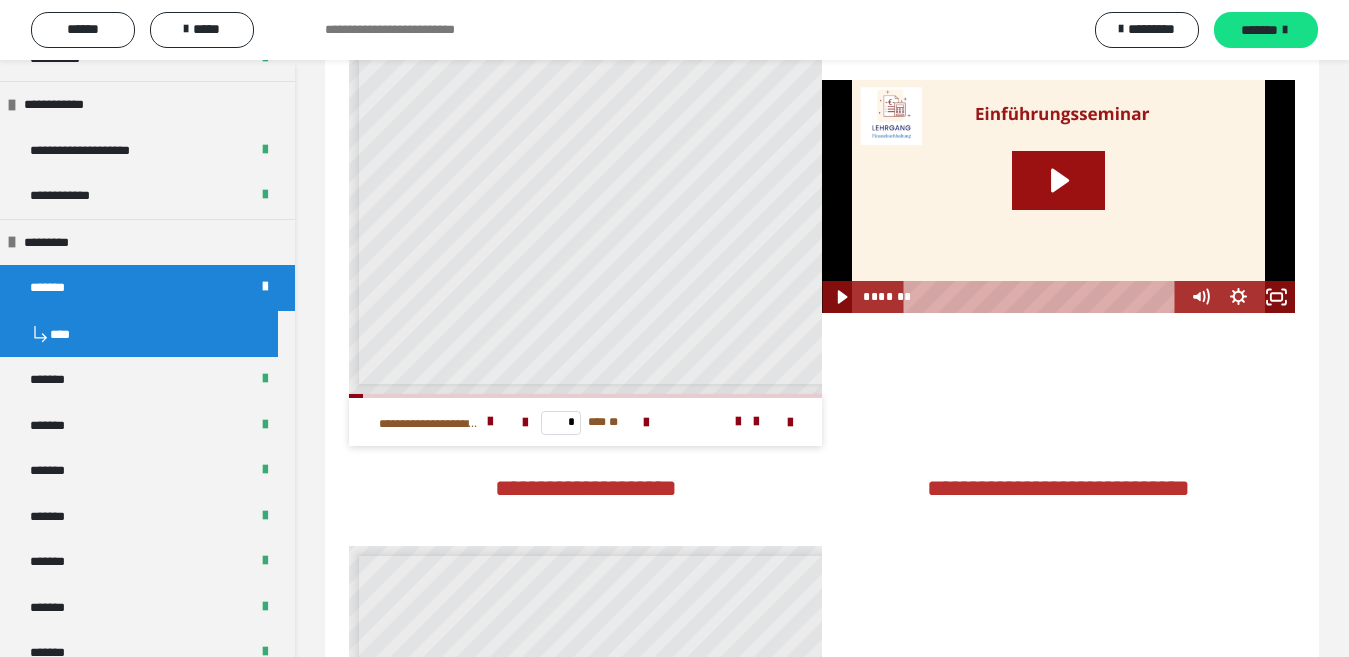 scroll, scrollTop: 3700, scrollLeft: 0, axis: vertical 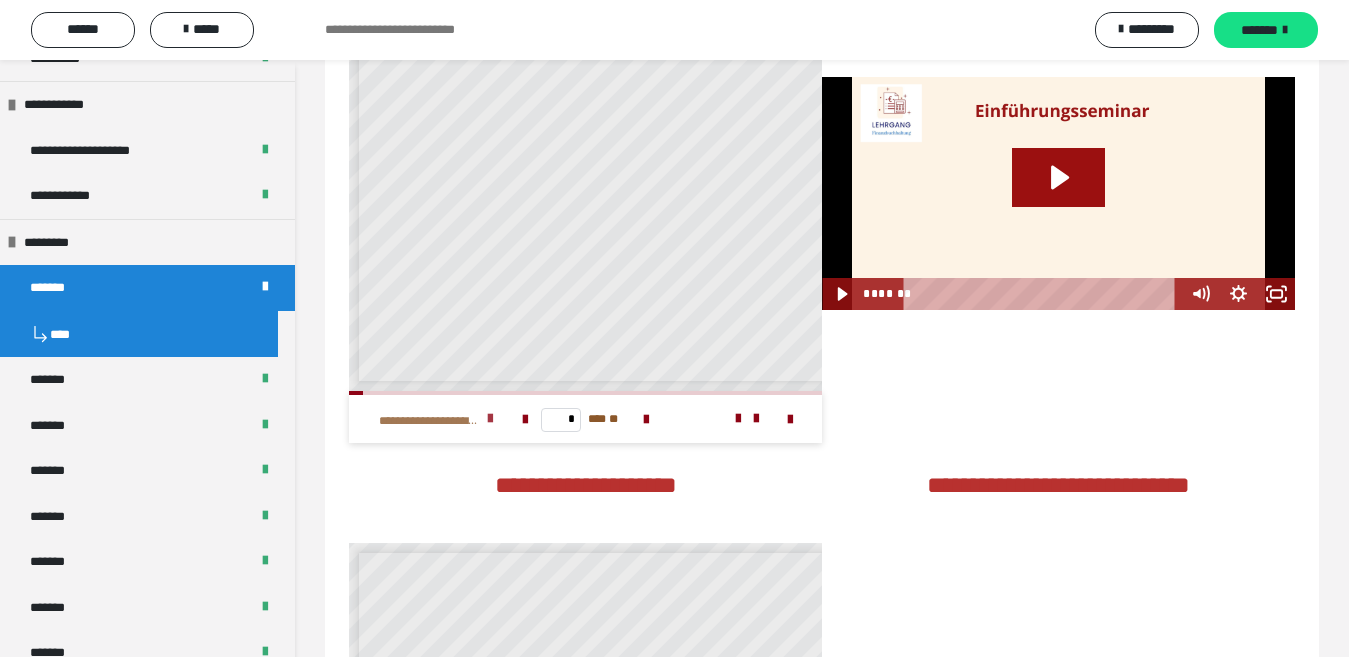 click at bounding box center [490, 419] 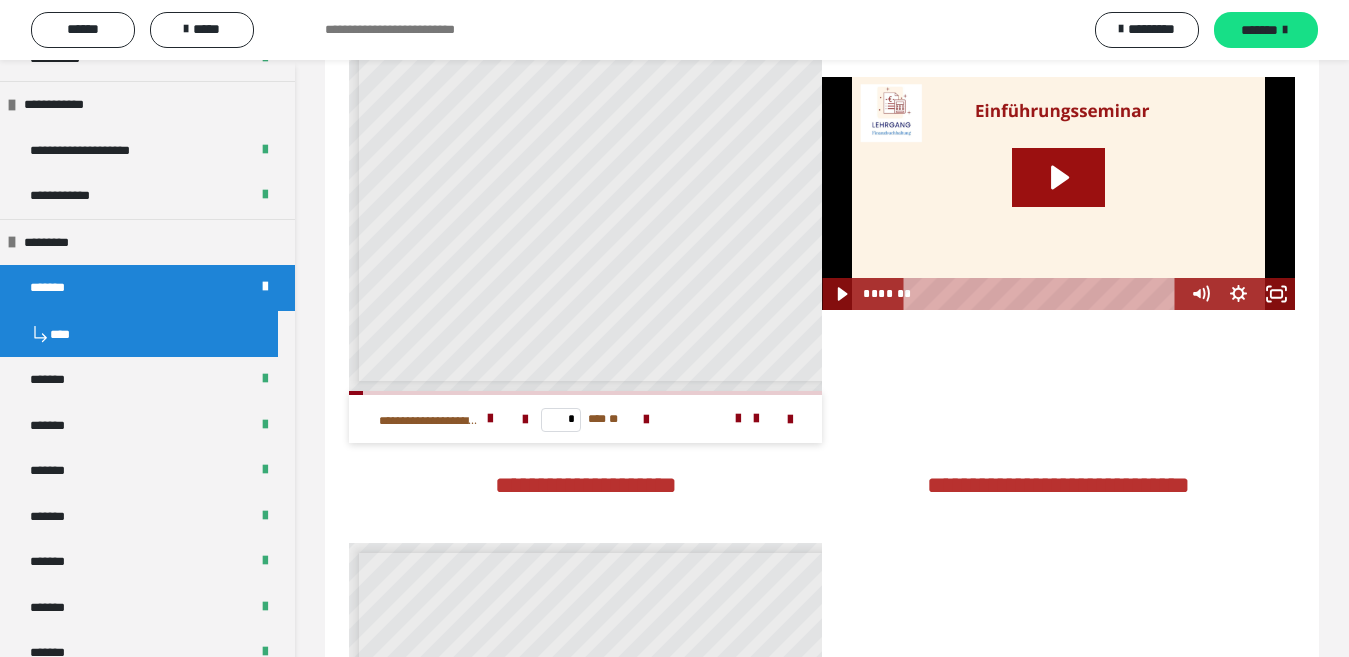 scroll, scrollTop: 9, scrollLeft: 0, axis: vertical 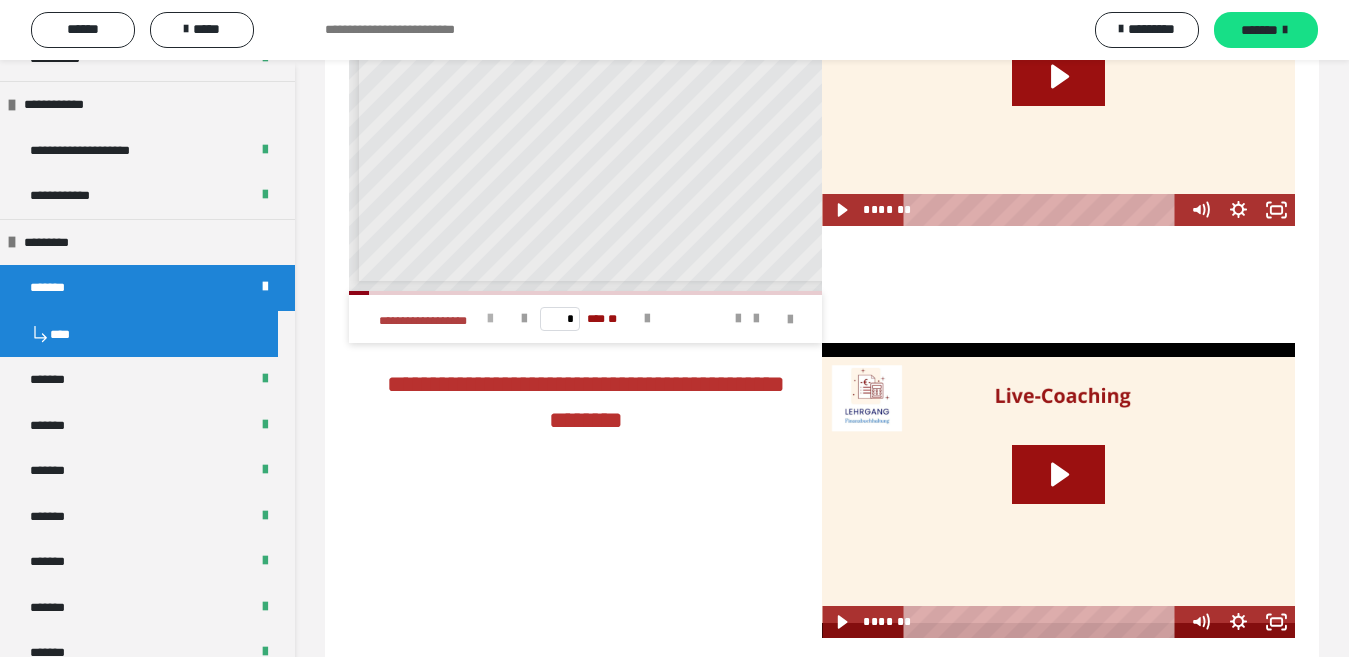 click at bounding box center (490, 319) 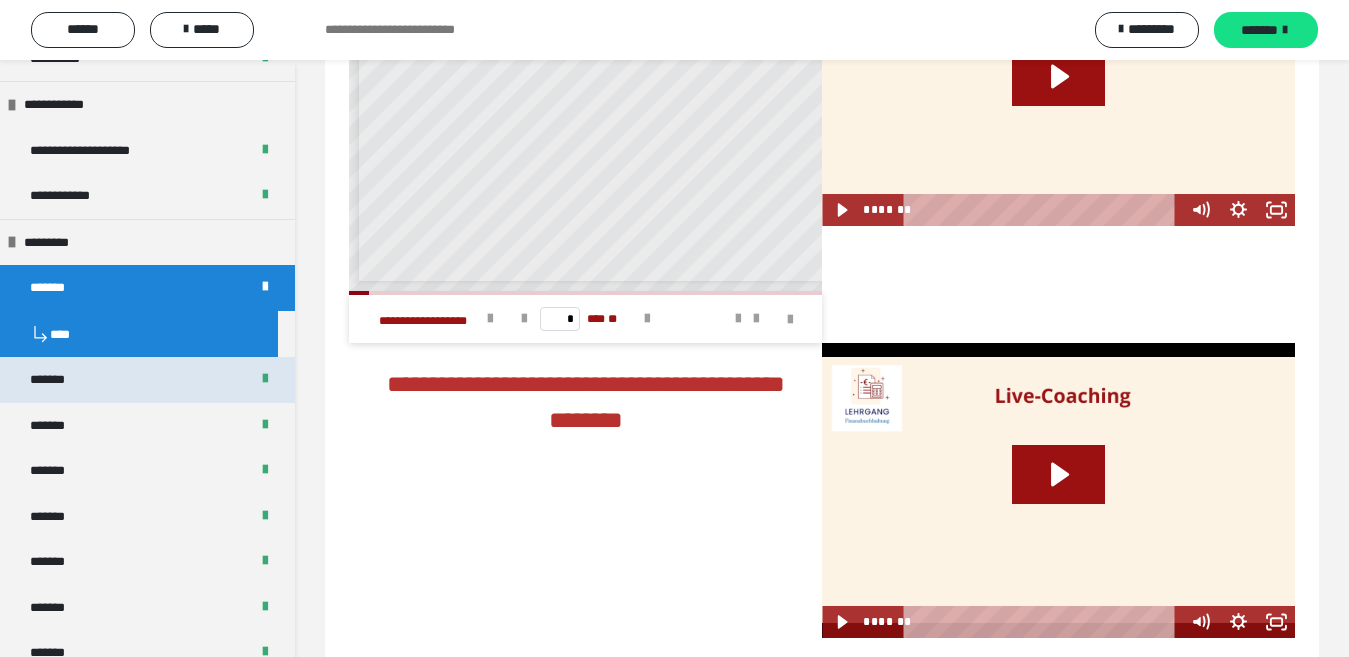 click on "*******" at bounding box center [147, 380] 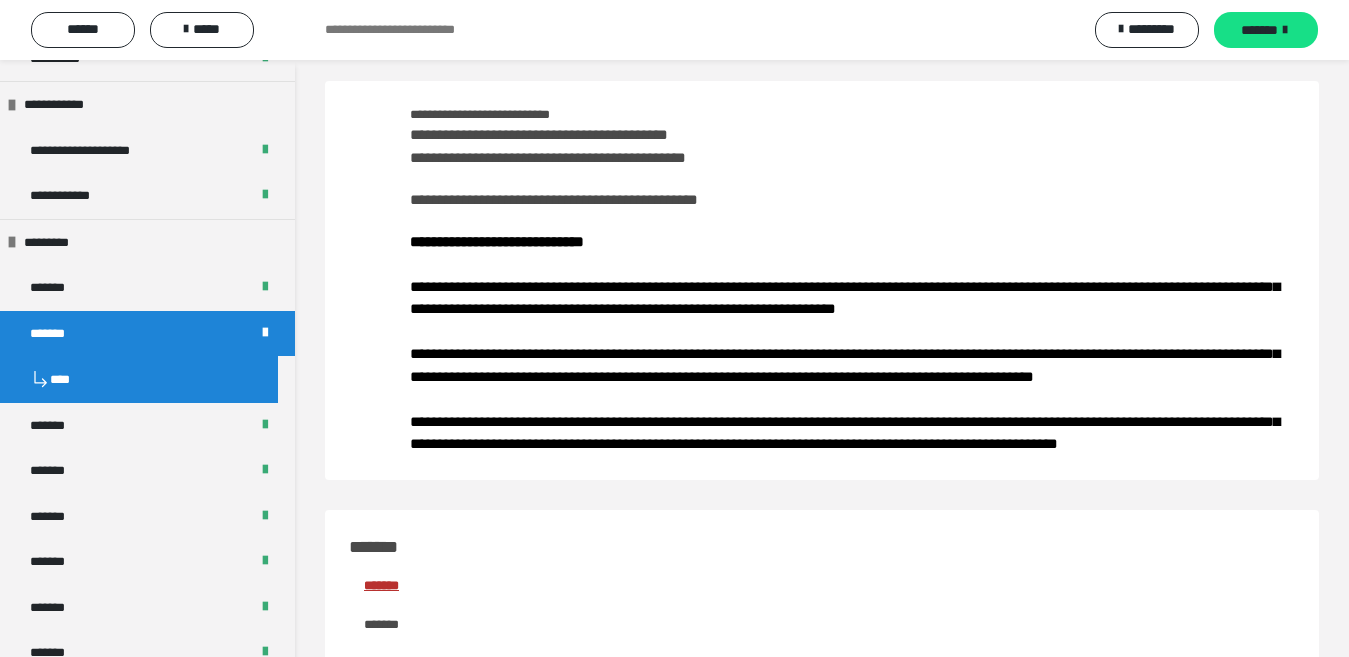 scroll, scrollTop: 0, scrollLeft: 0, axis: both 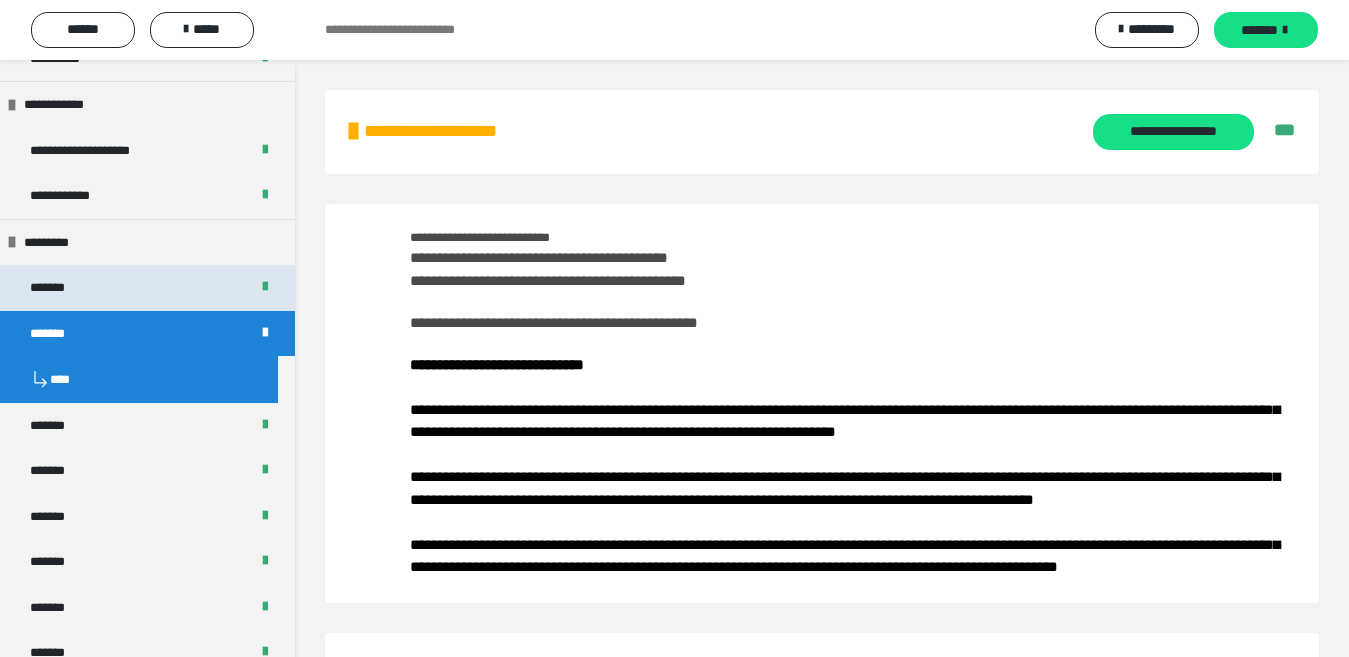 click on "*******" at bounding box center [147, 288] 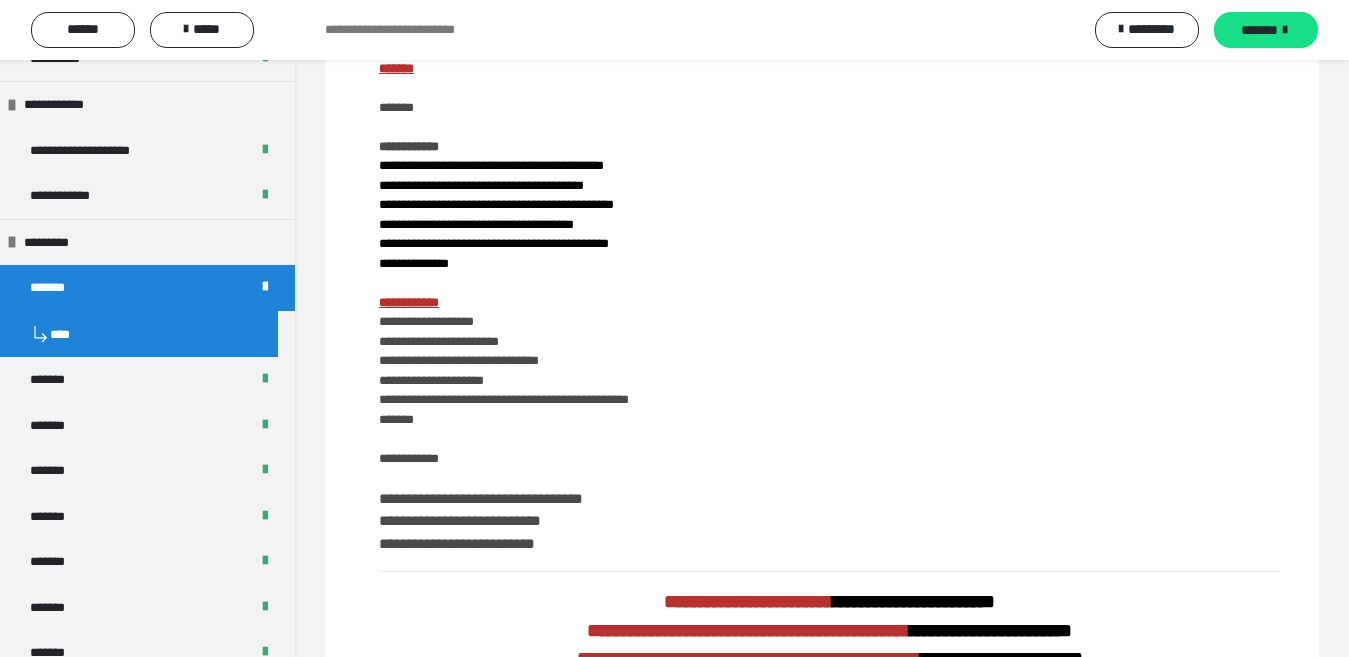 scroll, scrollTop: 700, scrollLeft: 0, axis: vertical 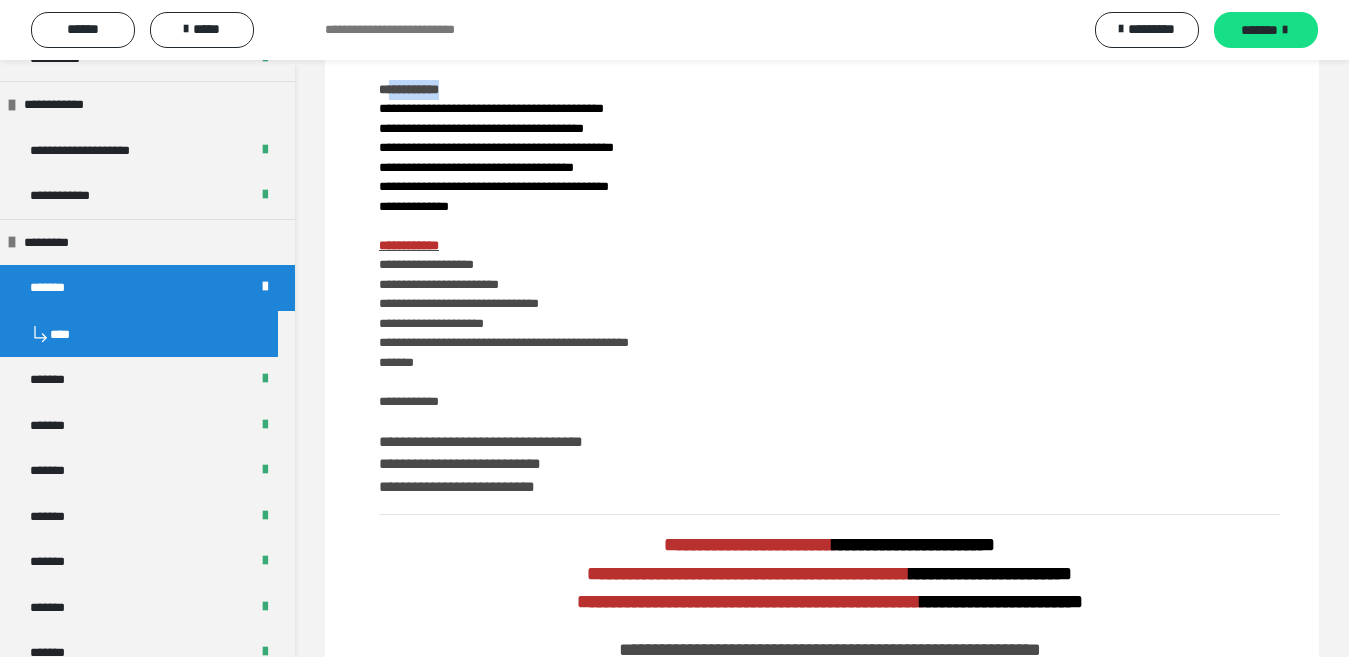 drag, startPoint x: 394, startPoint y: 88, endPoint x: 479, endPoint y: 89, distance: 85.00588 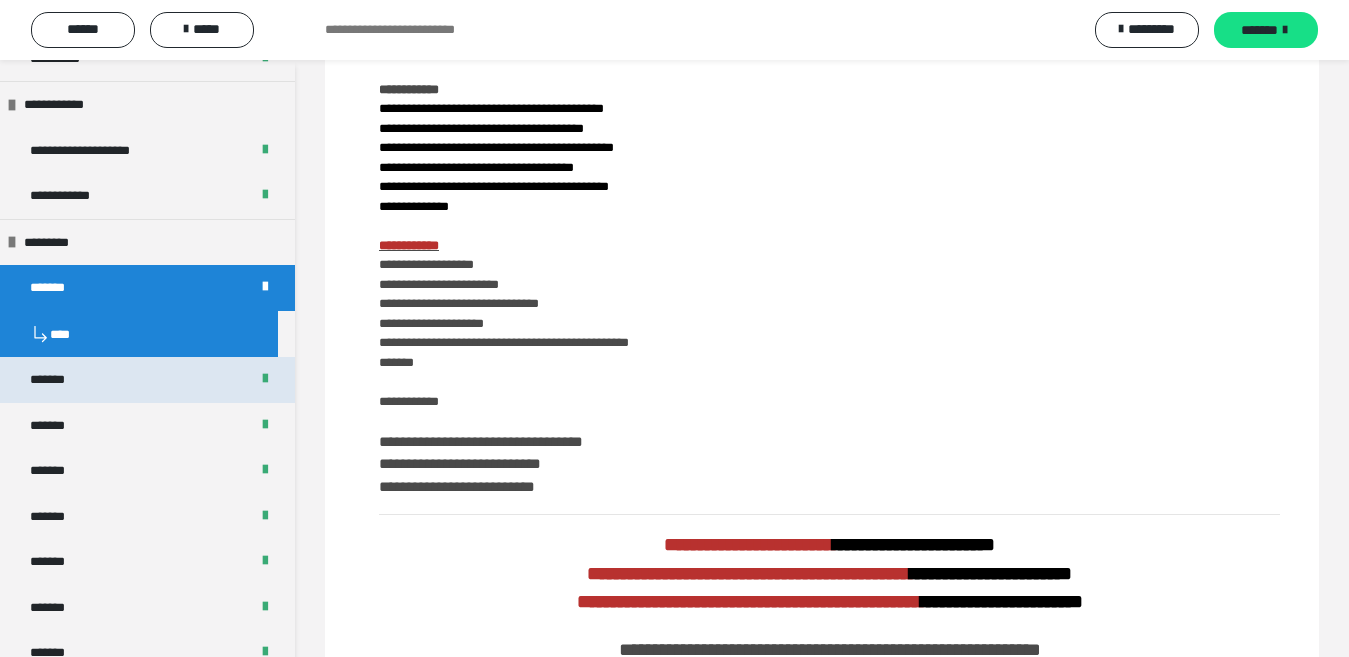 click on "*******" at bounding box center (147, 380) 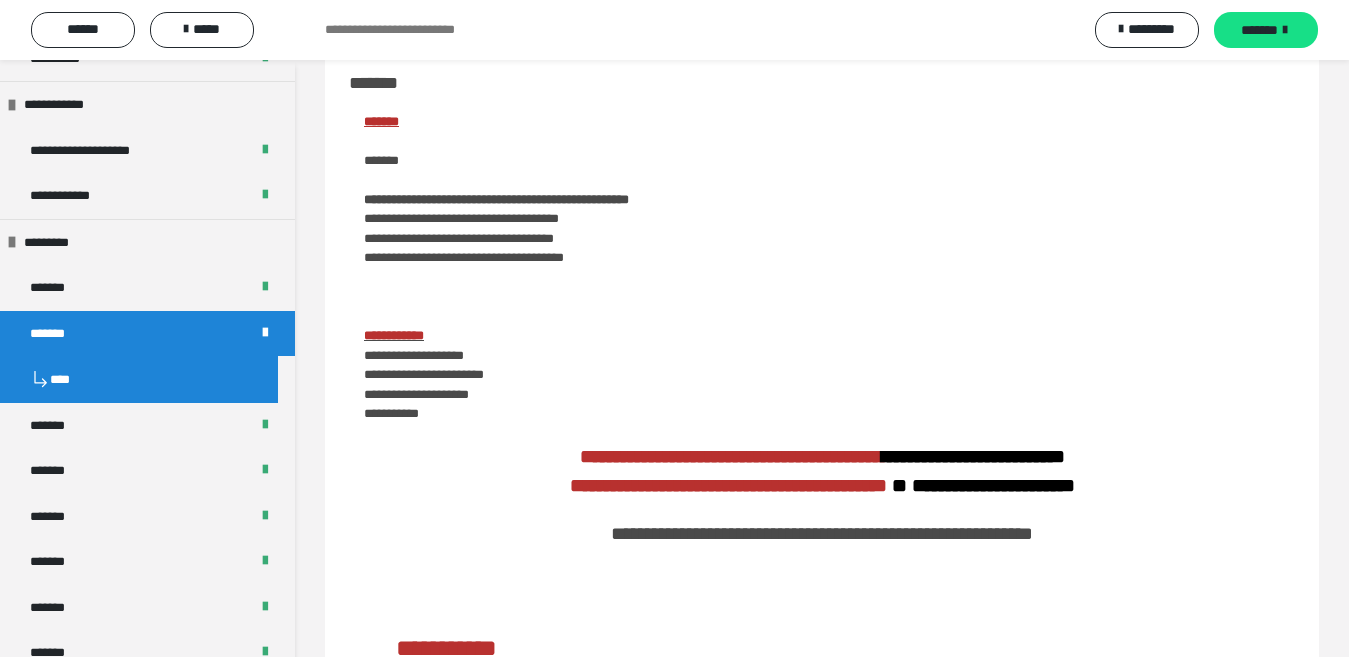 scroll, scrollTop: 497, scrollLeft: 0, axis: vertical 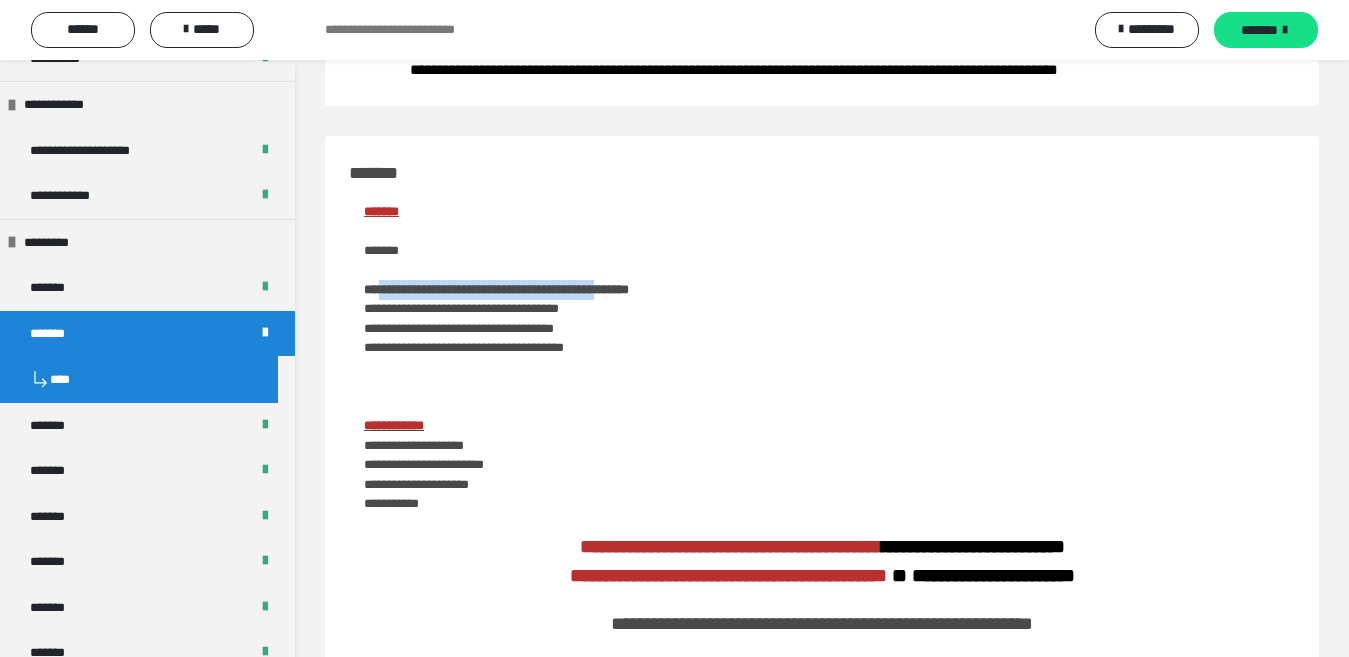 drag, startPoint x: 383, startPoint y: 291, endPoint x: 701, endPoint y: 290, distance: 318.0016 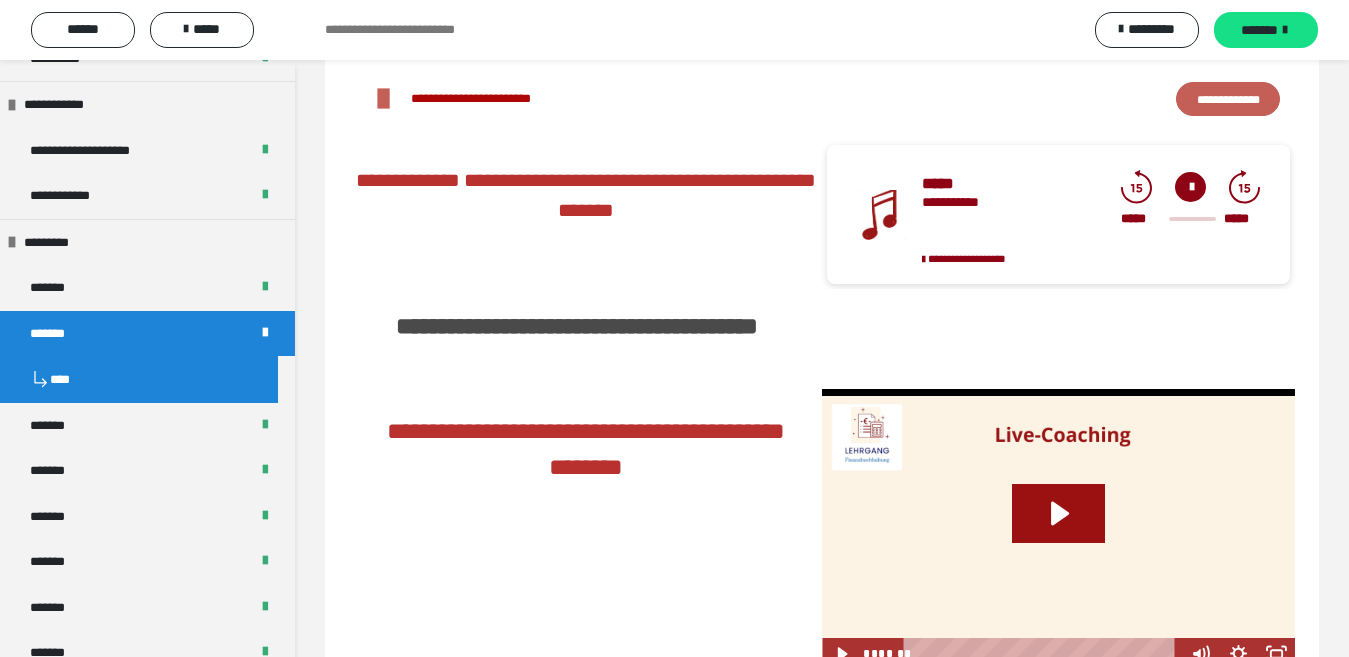 scroll, scrollTop: 2597, scrollLeft: 0, axis: vertical 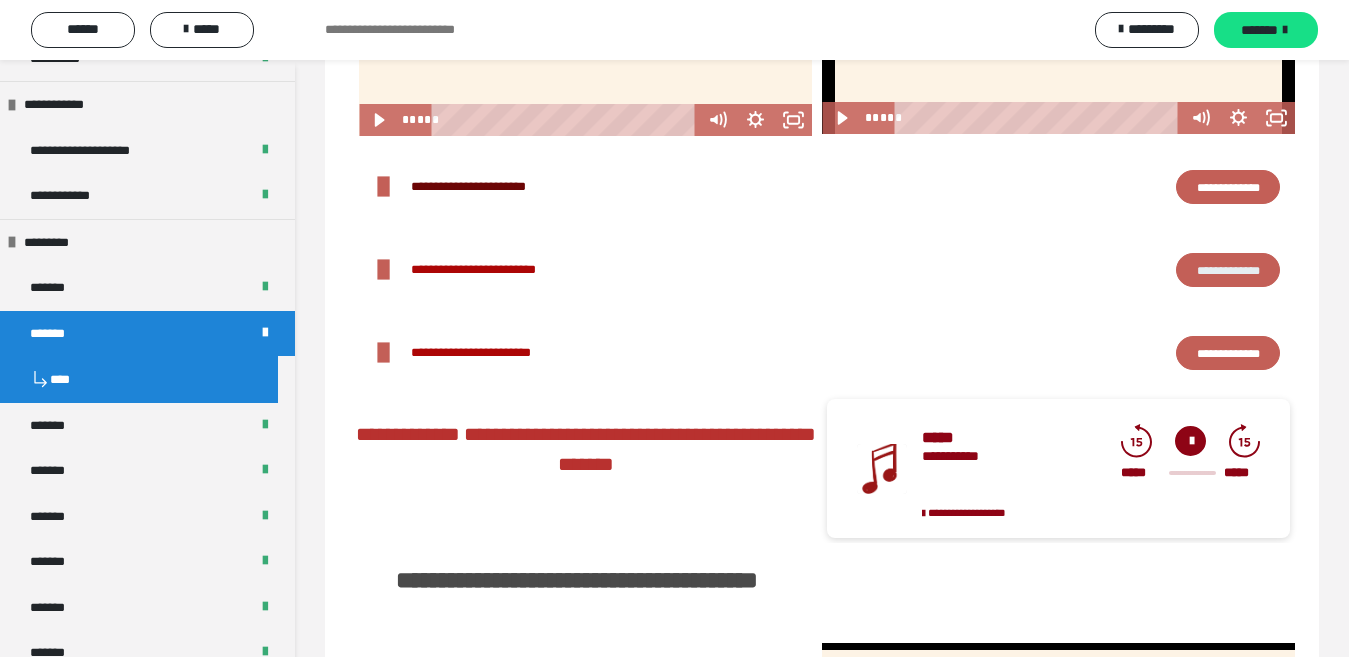 click on "**********" at bounding box center [1228, 187] 